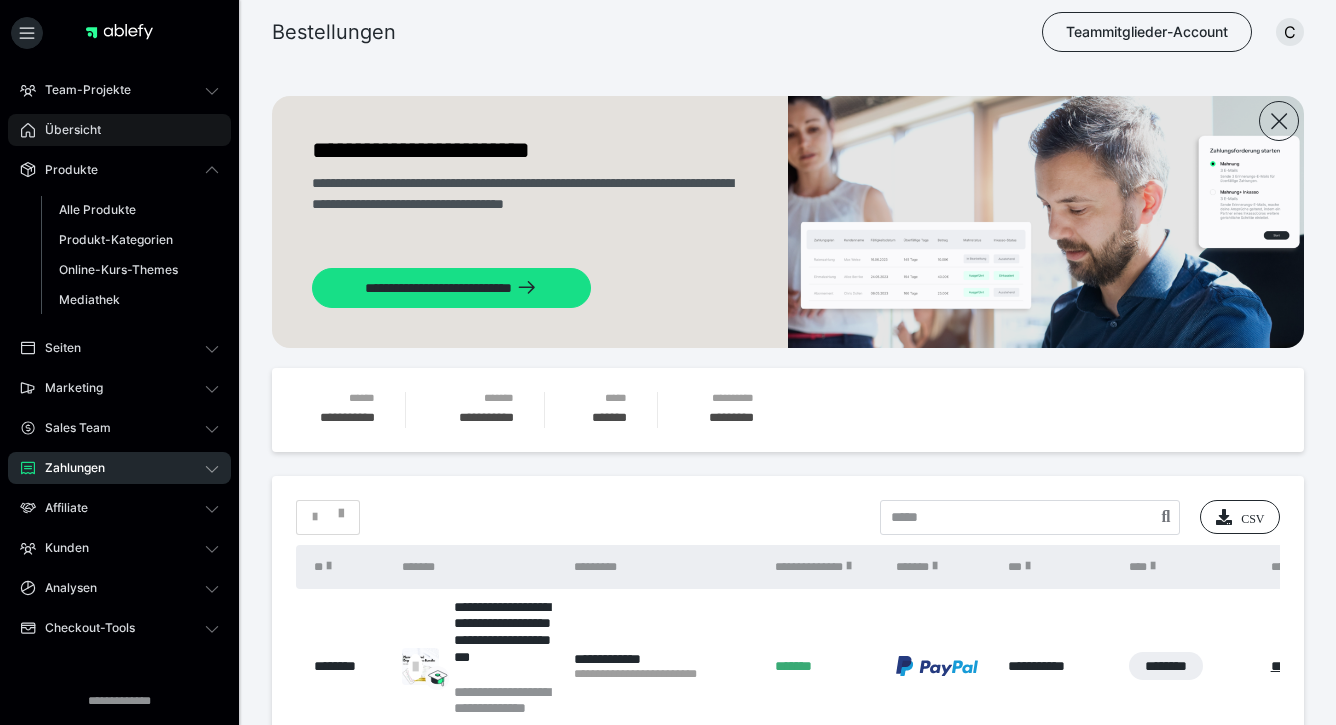 scroll, scrollTop: 1124, scrollLeft: 0, axis: vertical 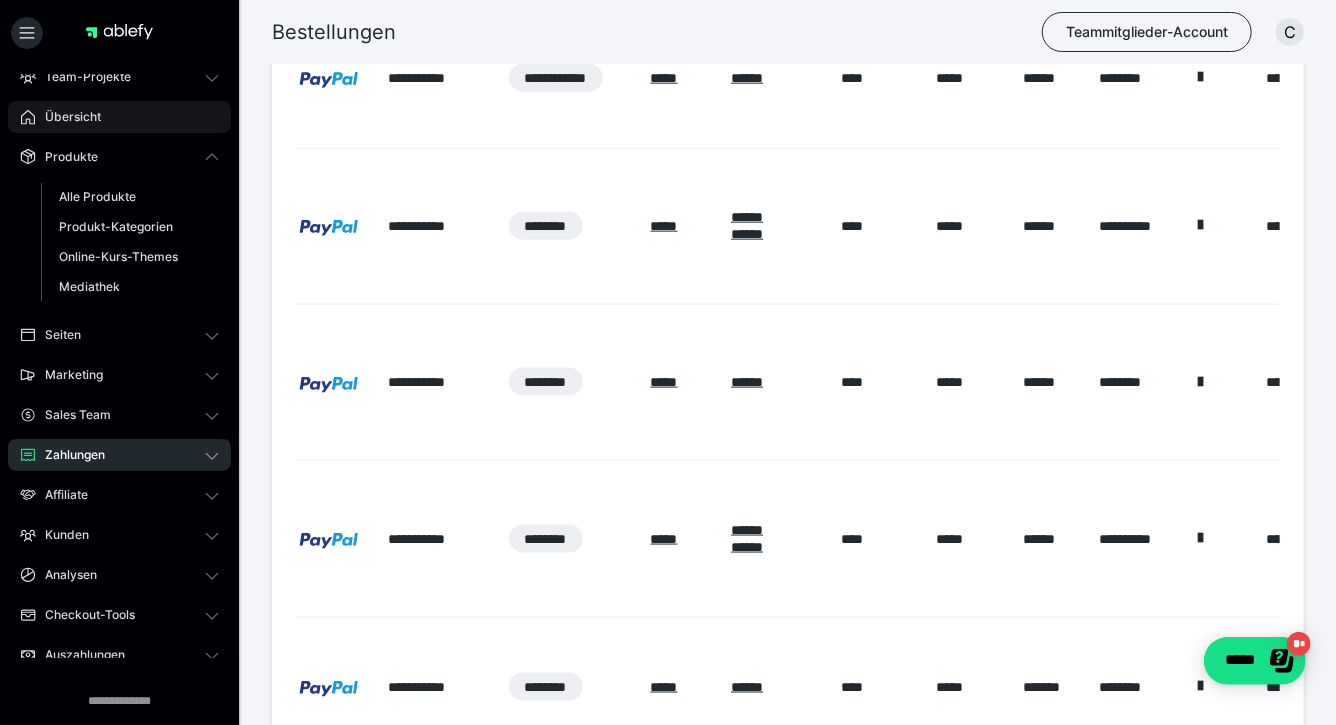 click on "Übersicht" at bounding box center [66, 117] 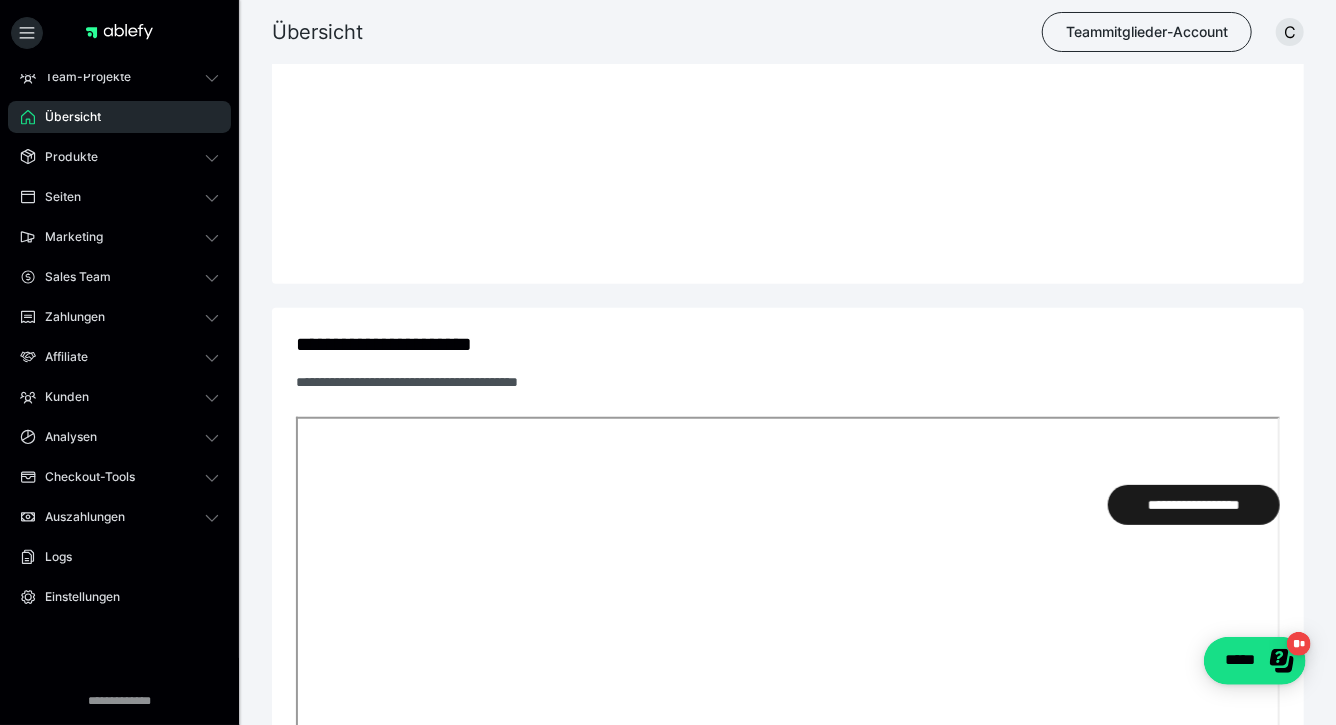 scroll, scrollTop: 292, scrollLeft: 0, axis: vertical 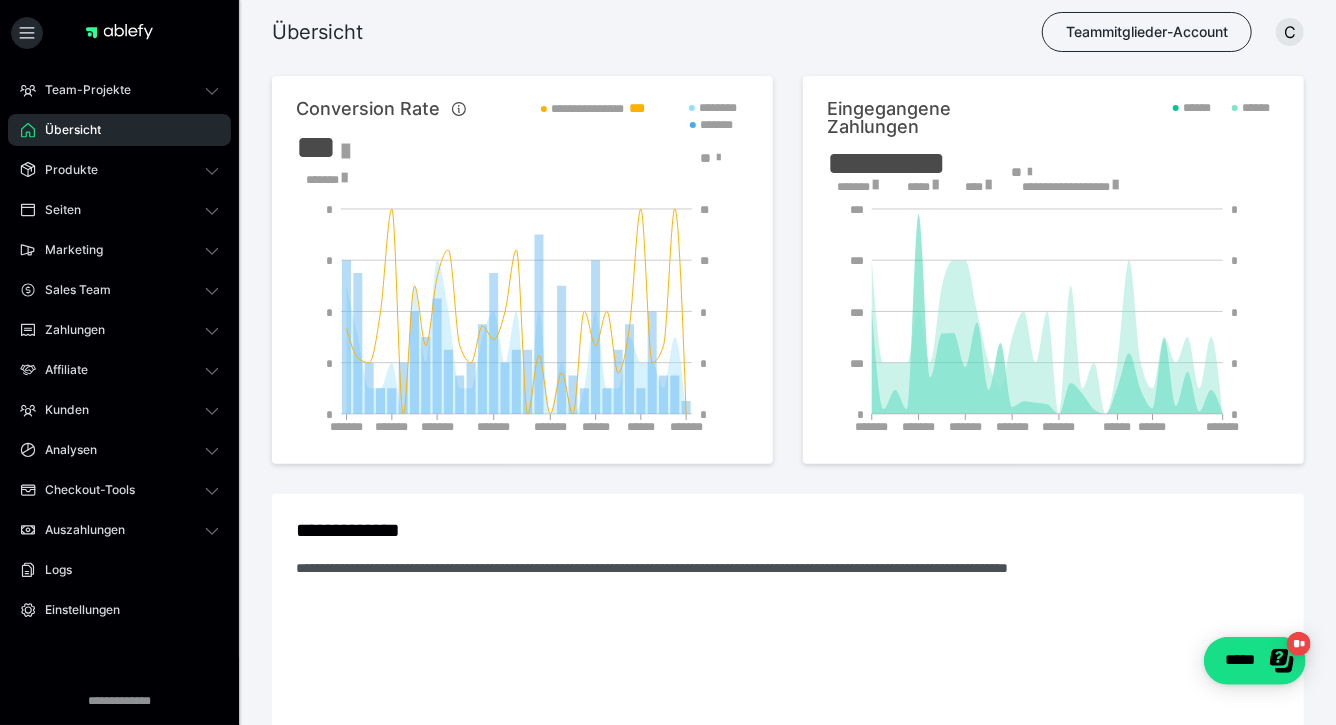 click at bounding box center (875, 185) 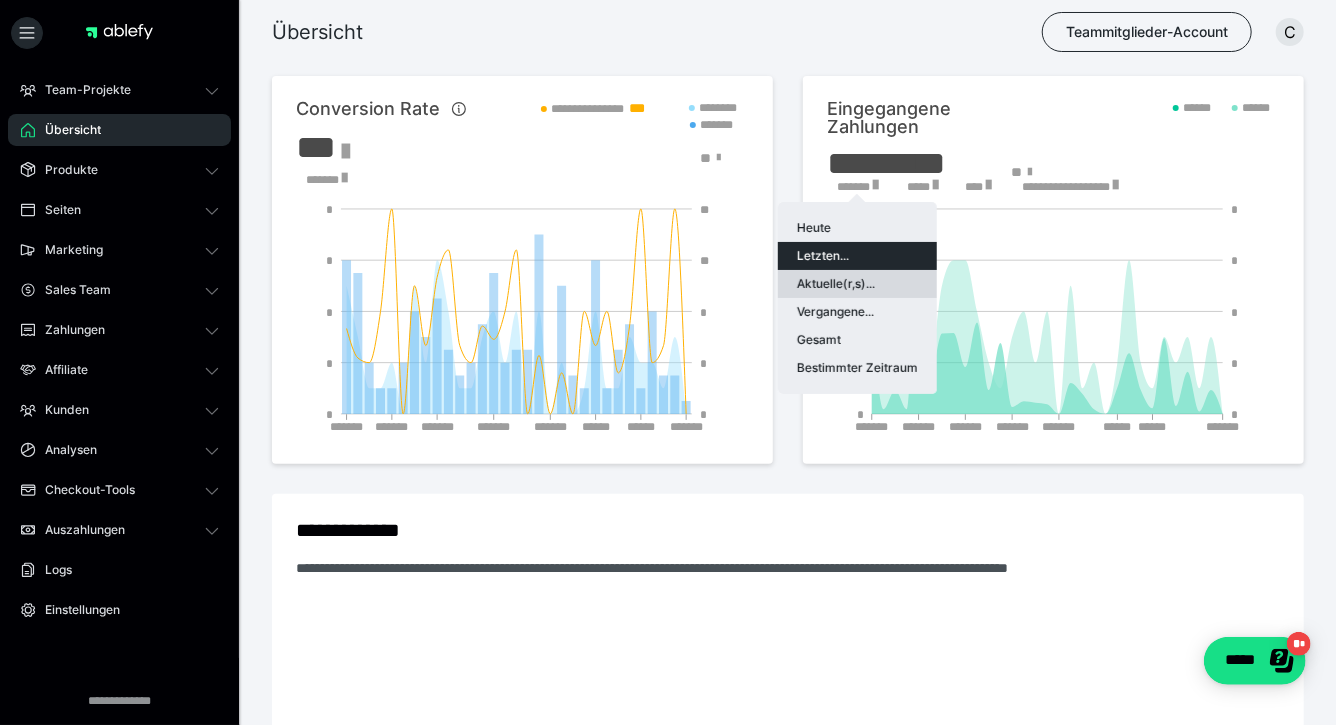 click on "Aktuelle(r,s)..." at bounding box center (857, 284) 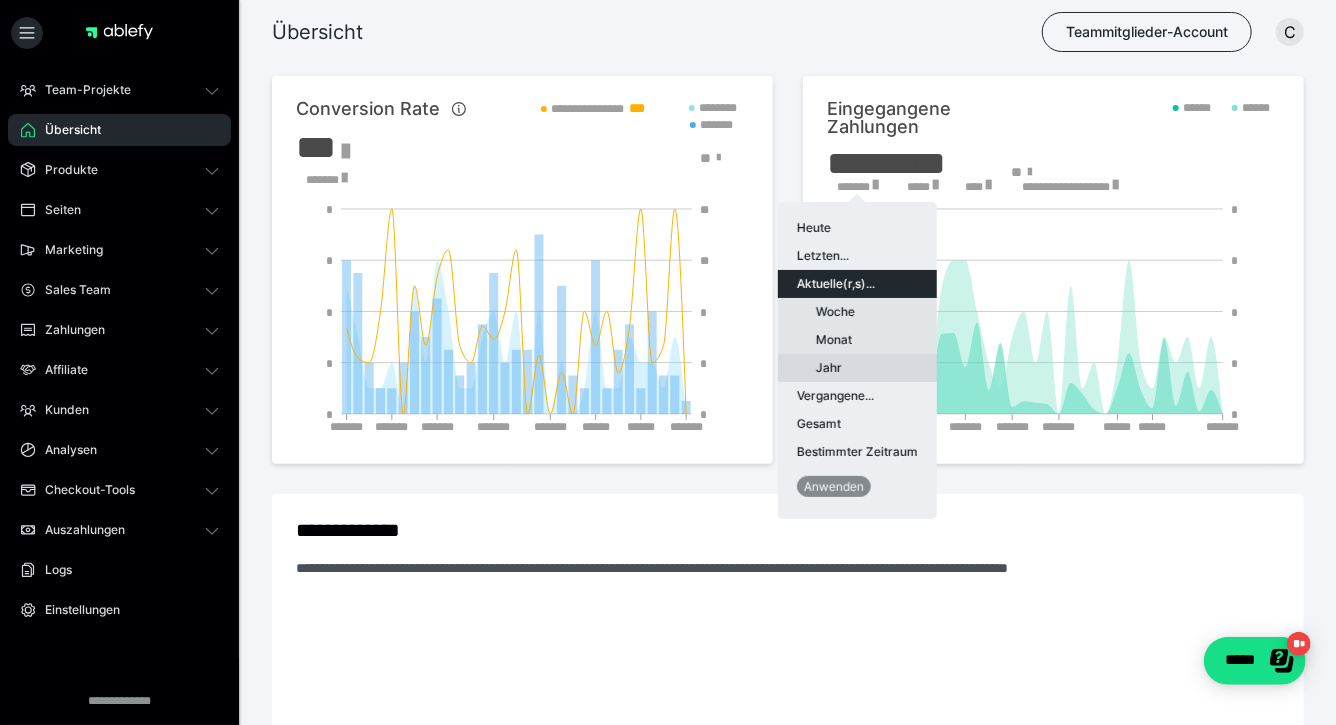 click on "Jahr" at bounding box center (857, 368) 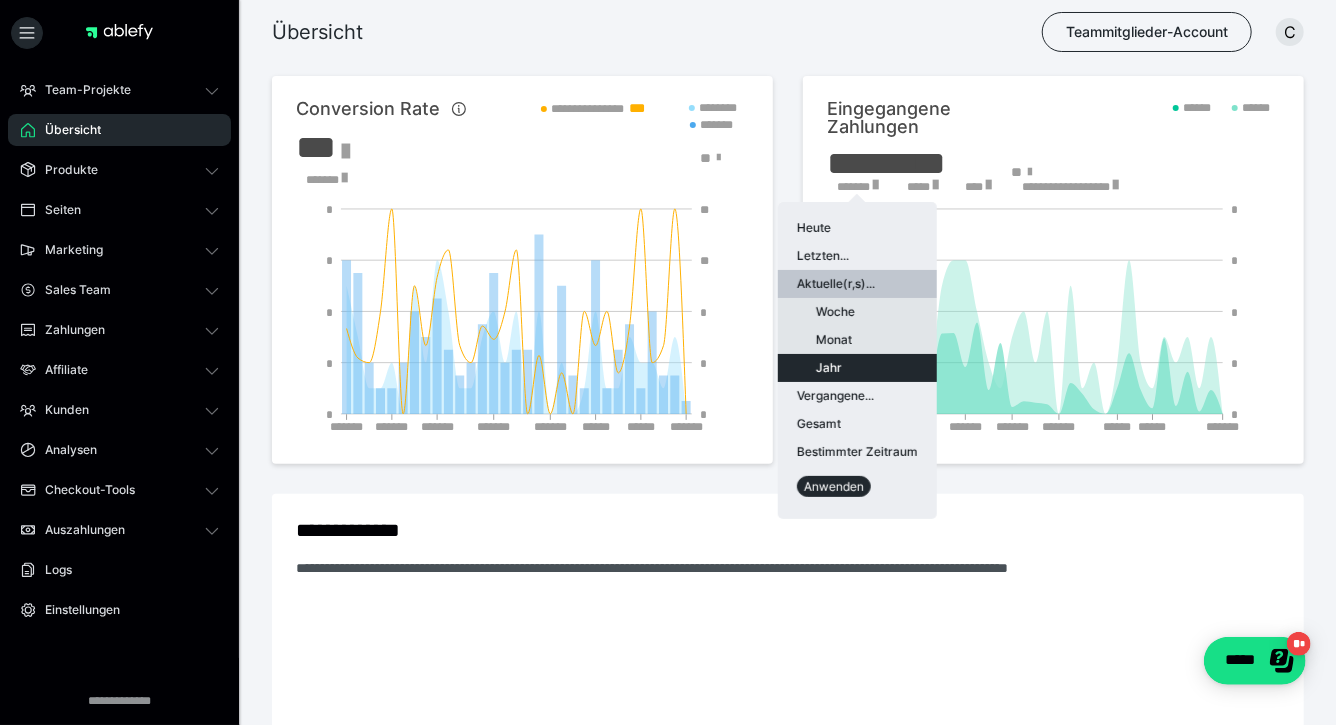 click on "Anwenden" at bounding box center [834, 486] 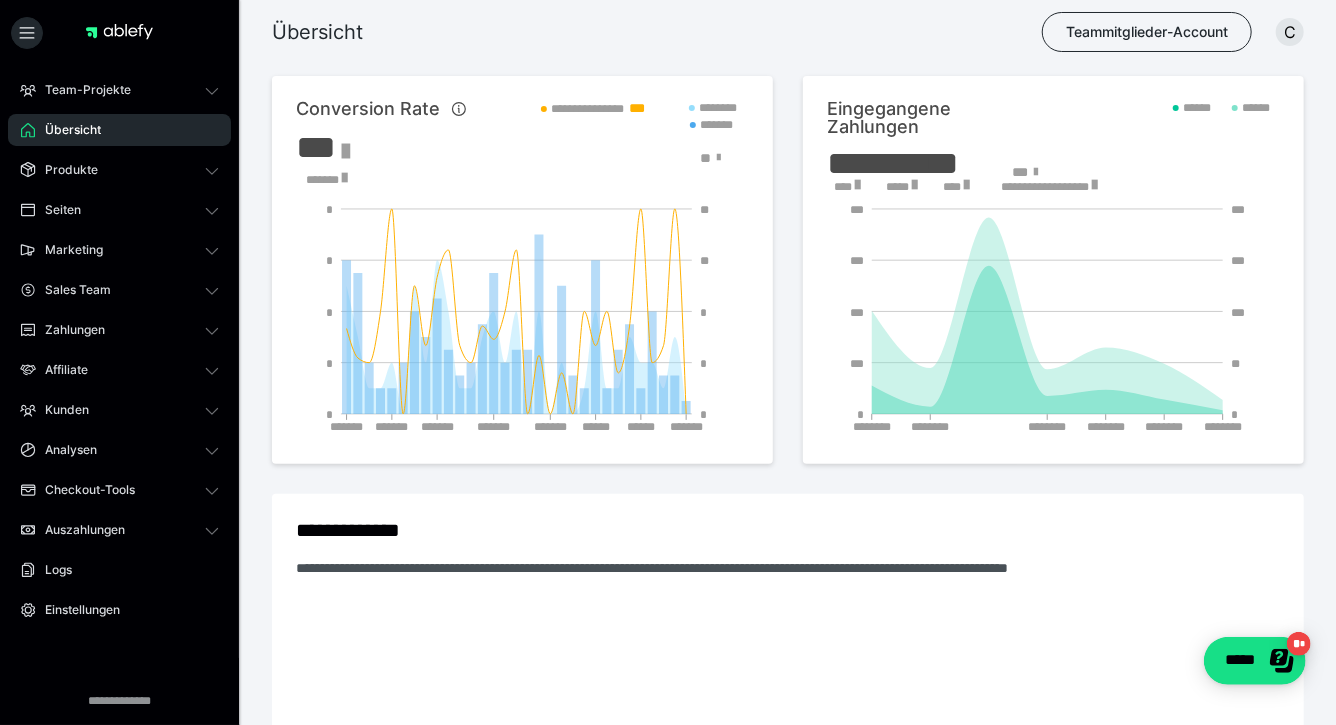 click at bounding box center [857, 185] 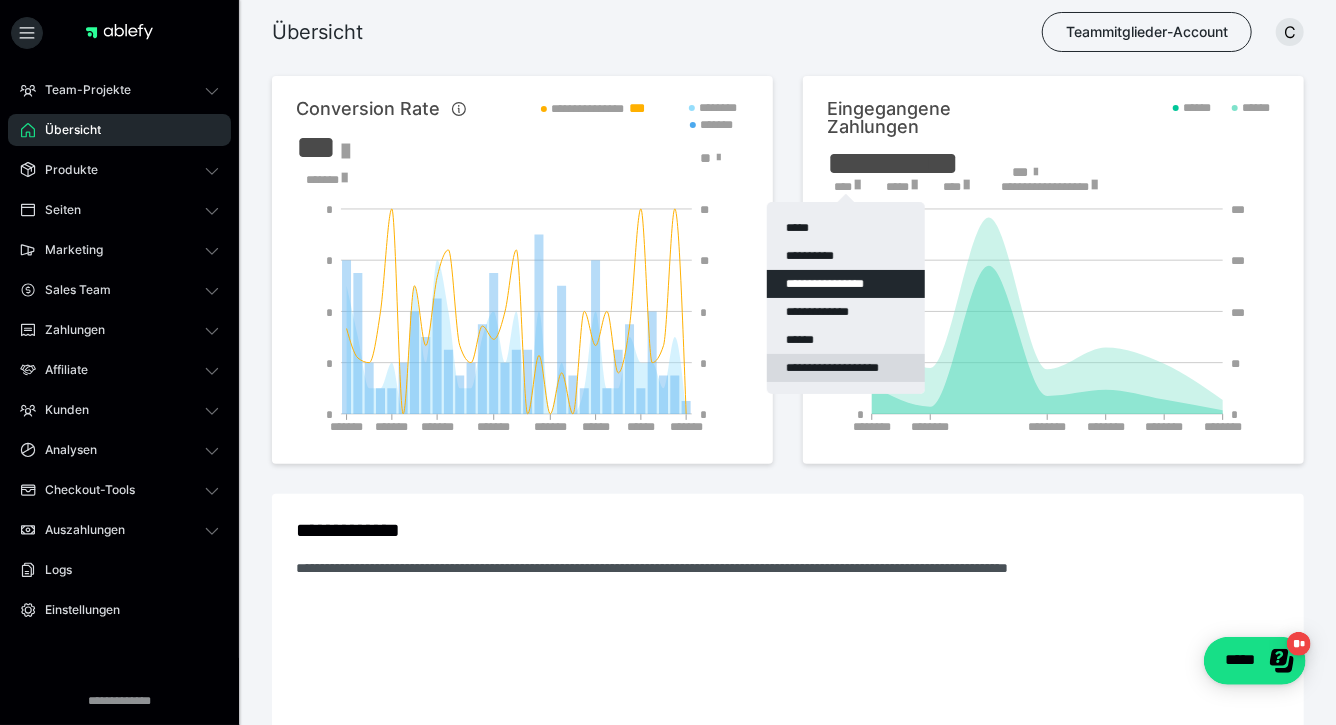 click on "**********" at bounding box center (846, 368) 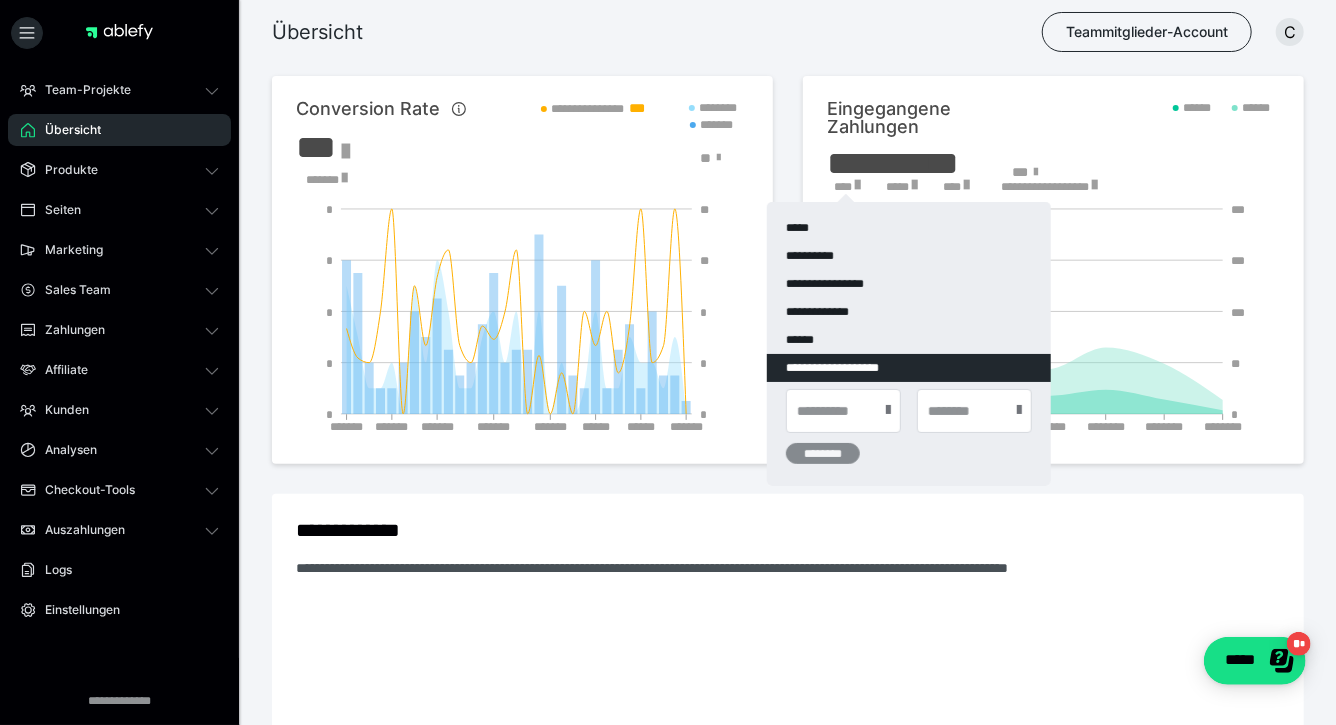 click at bounding box center [888, 410] 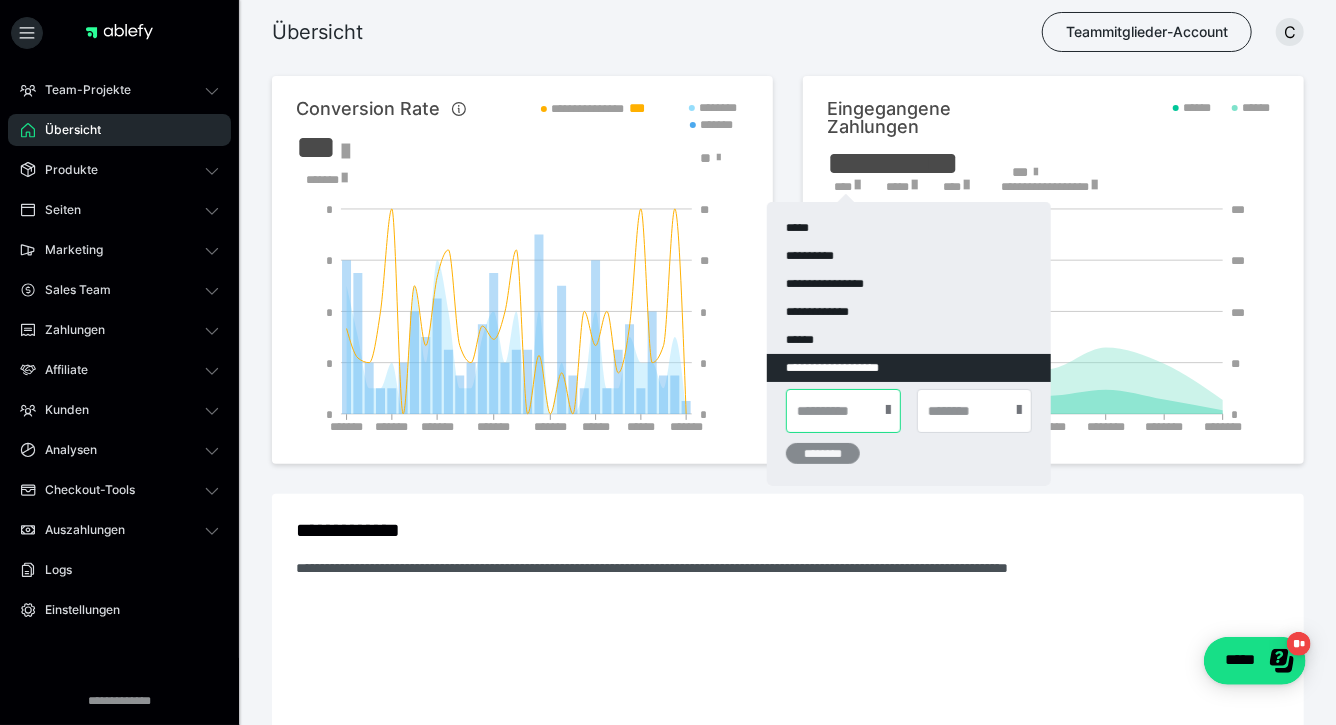 click at bounding box center [843, 411] 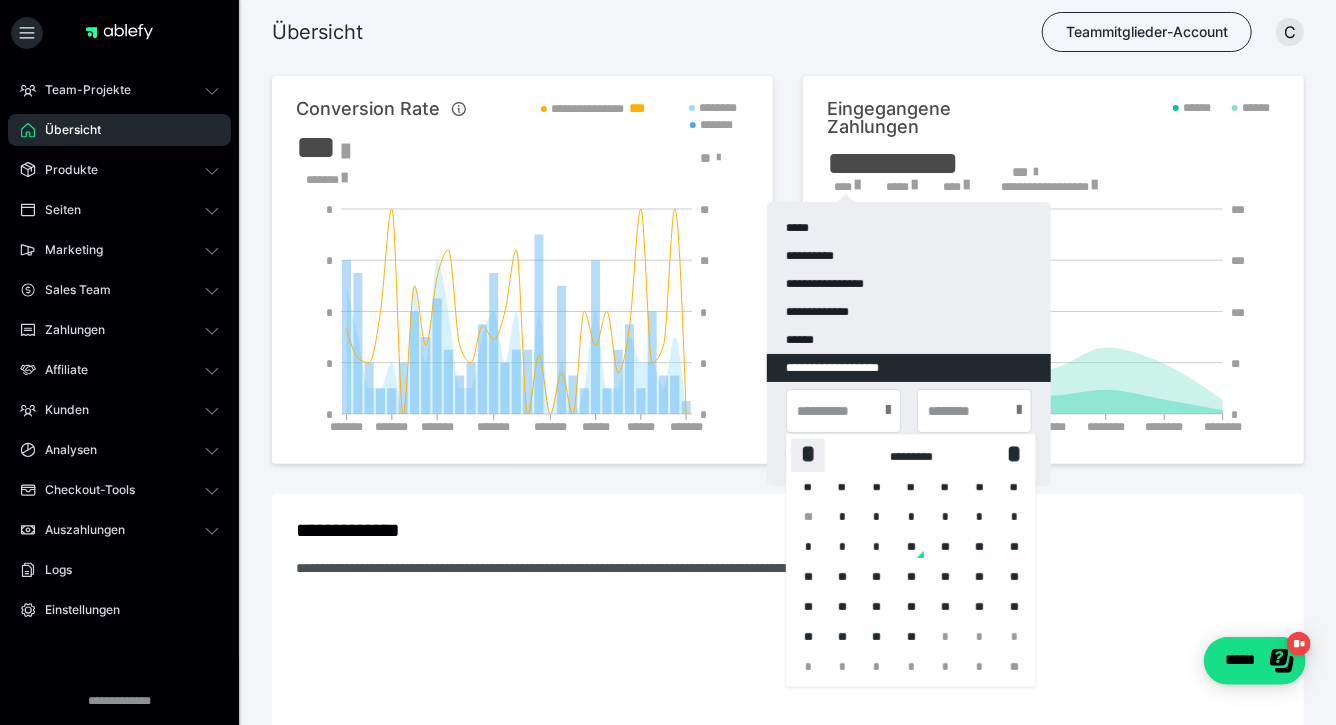 click on "*" at bounding box center (808, 454) 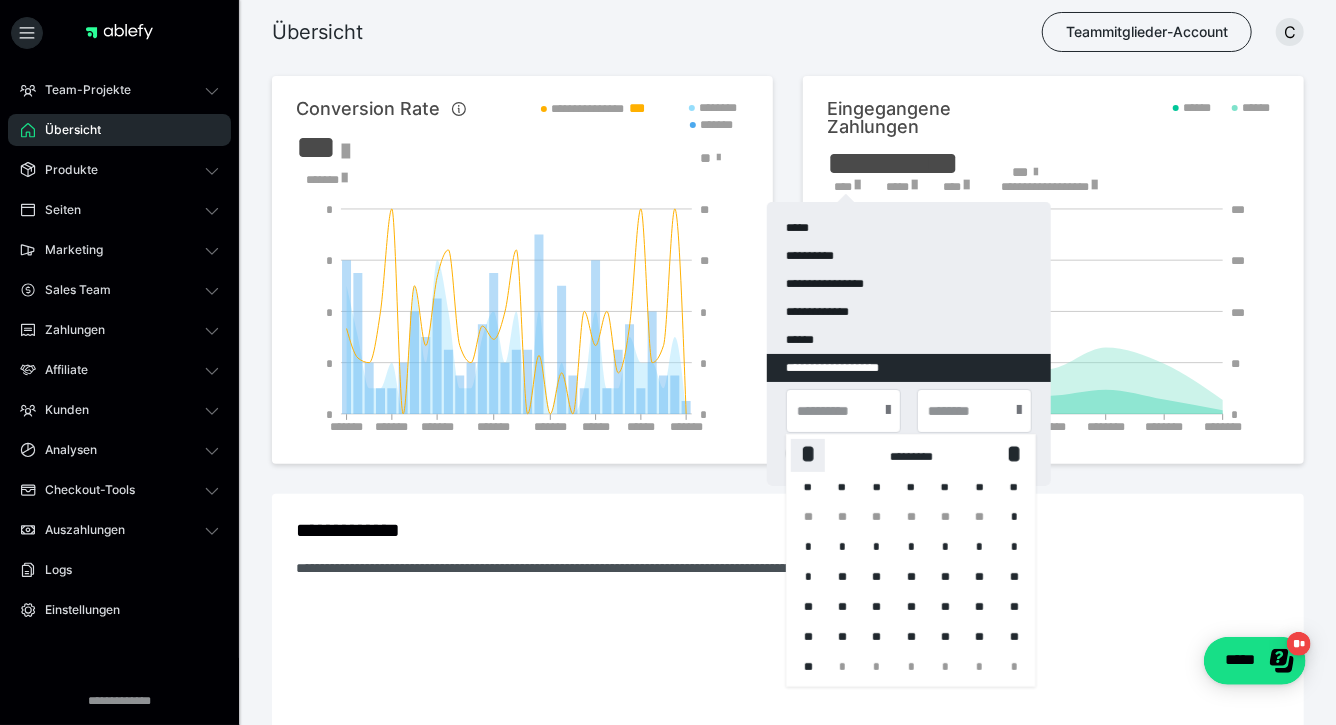 click on "*" at bounding box center [808, 454] 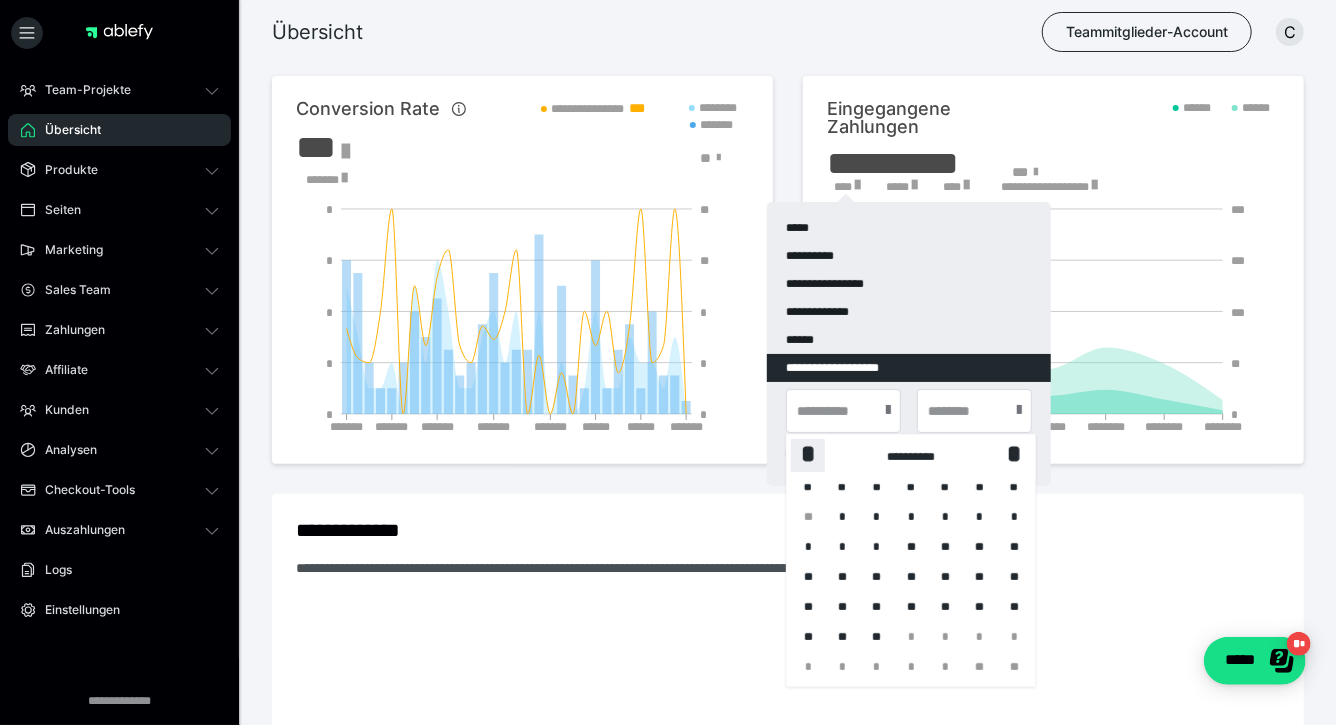 click on "*" at bounding box center [808, 454] 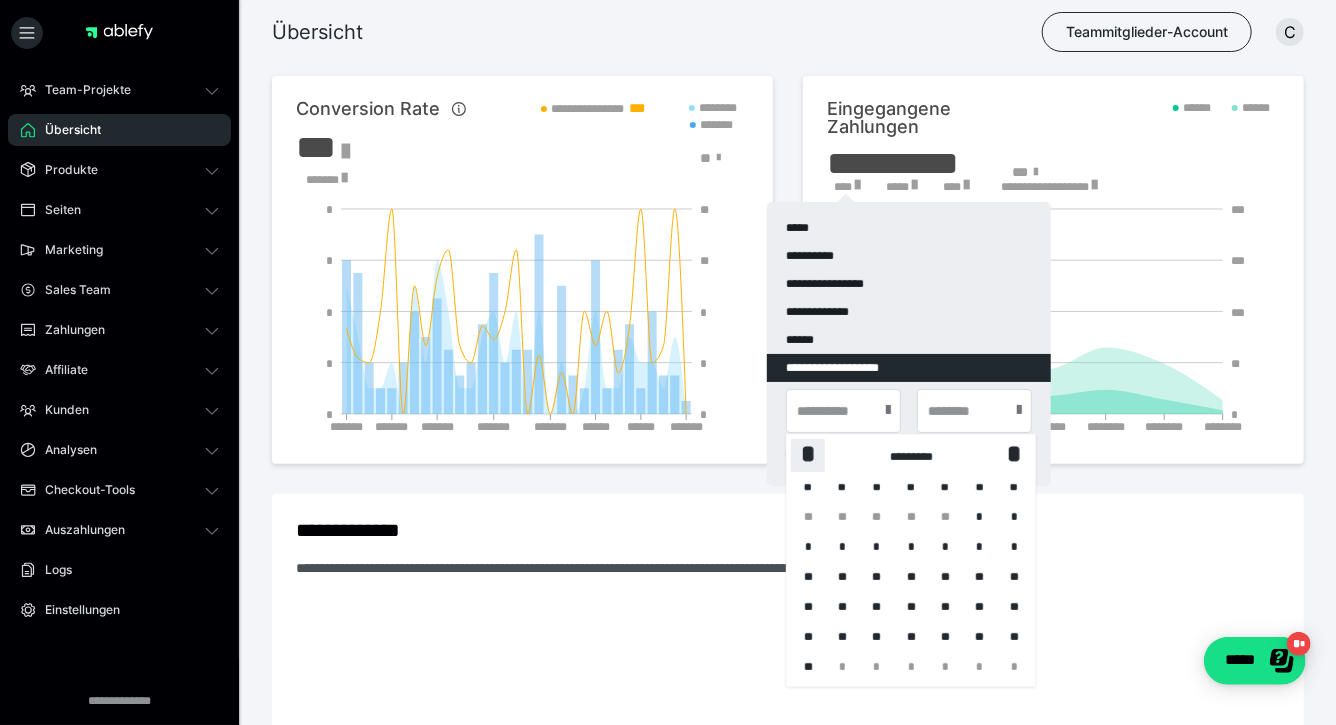 click on "*" at bounding box center [808, 454] 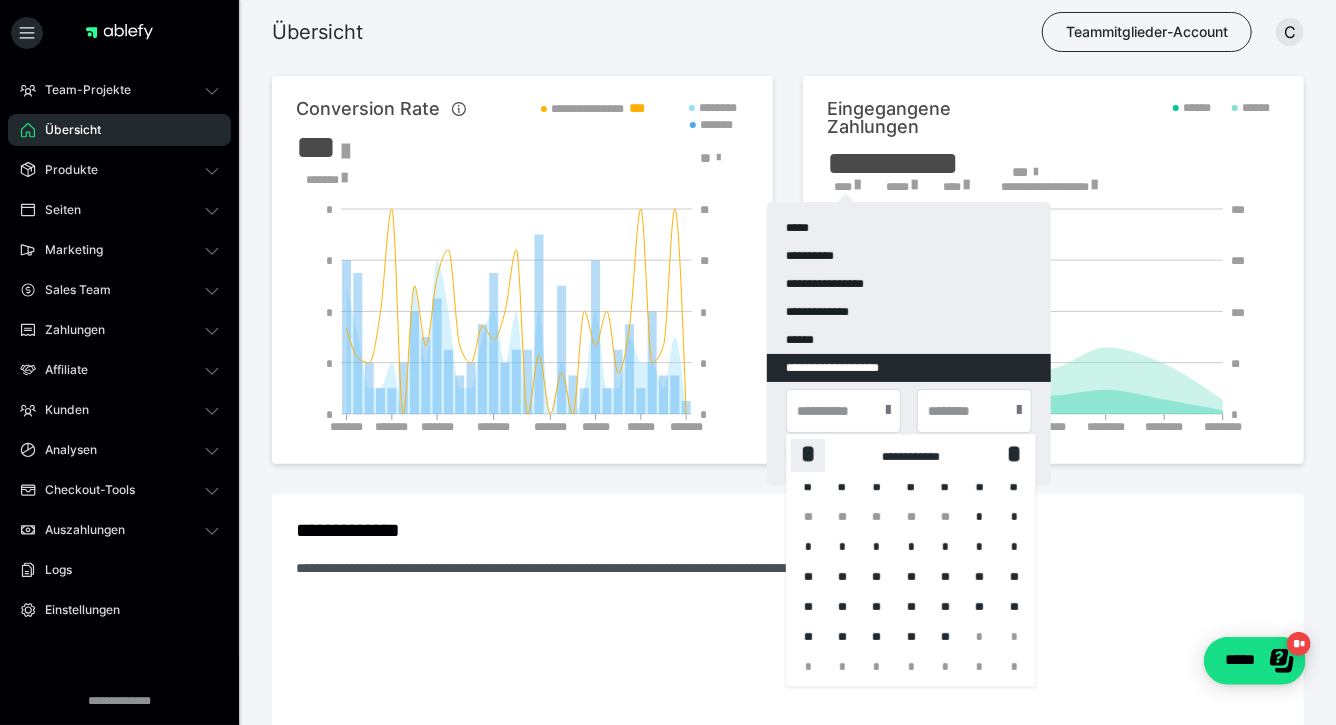 click on "*" at bounding box center [808, 454] 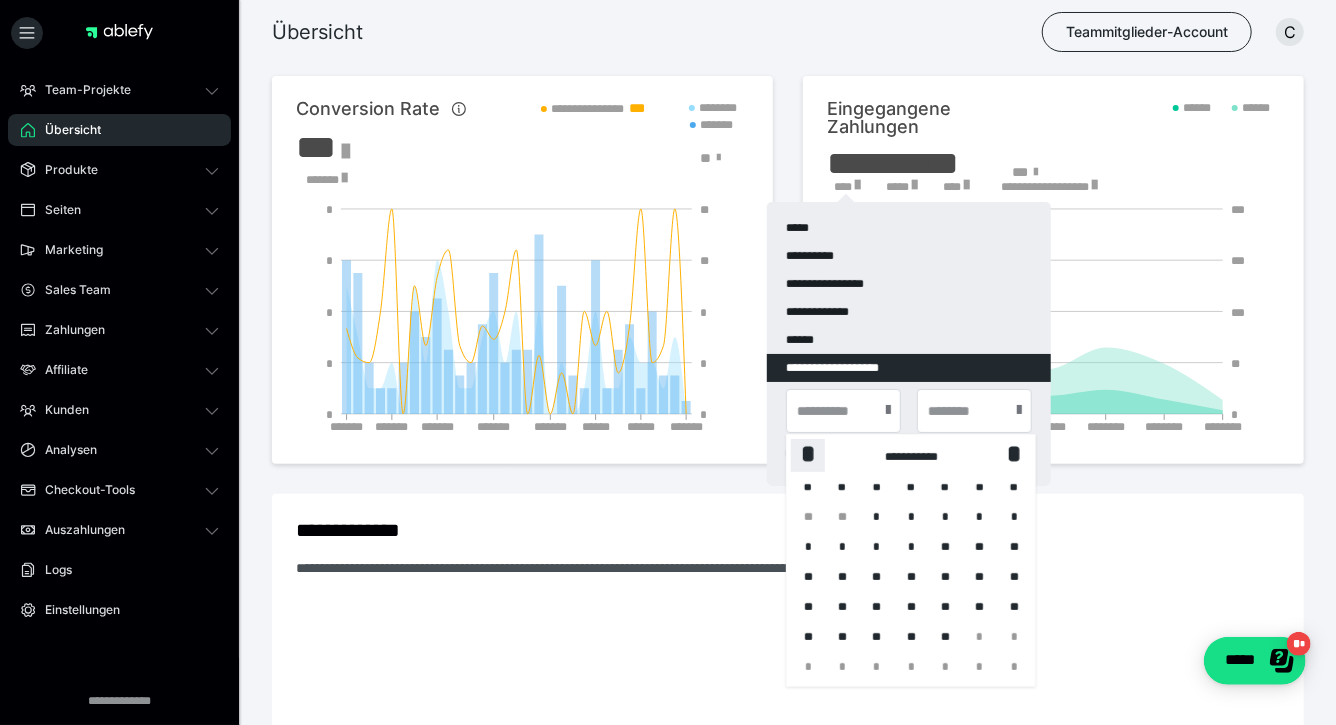 click on "*" at bounding box center [808, 454] 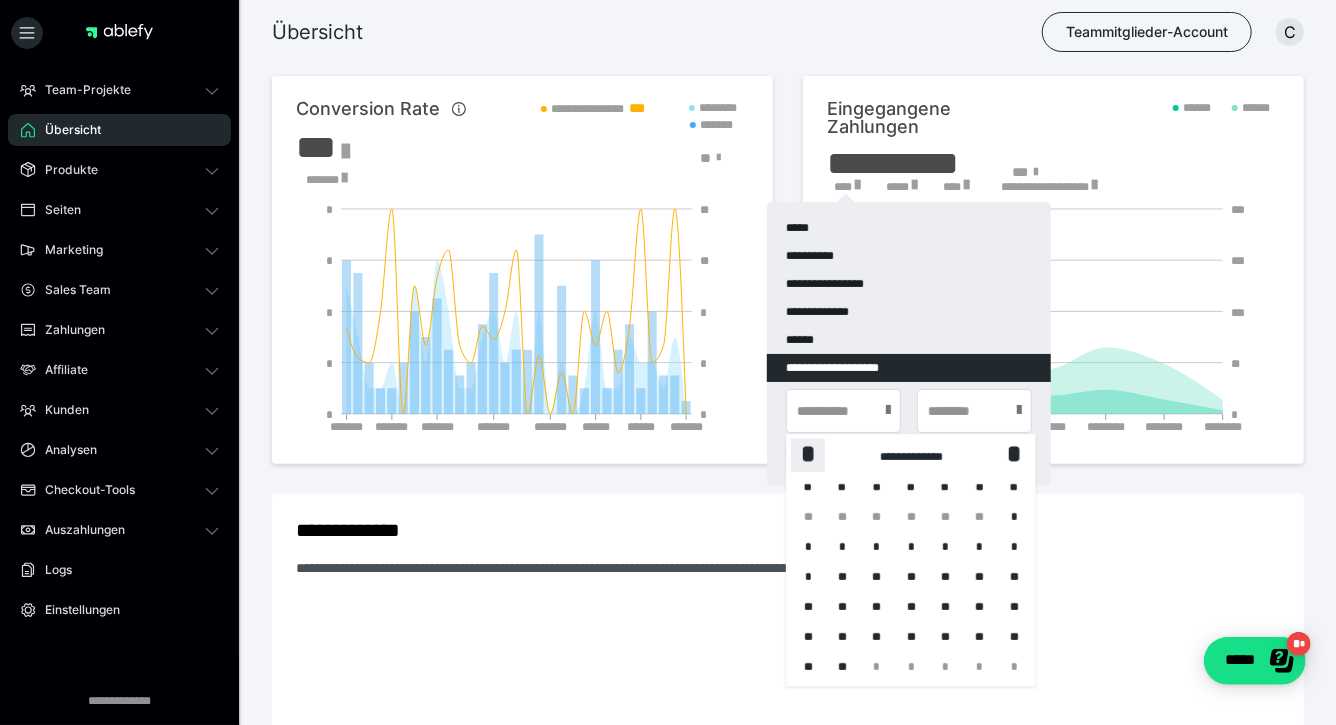 click on "*" at bounding box center (808, 454) 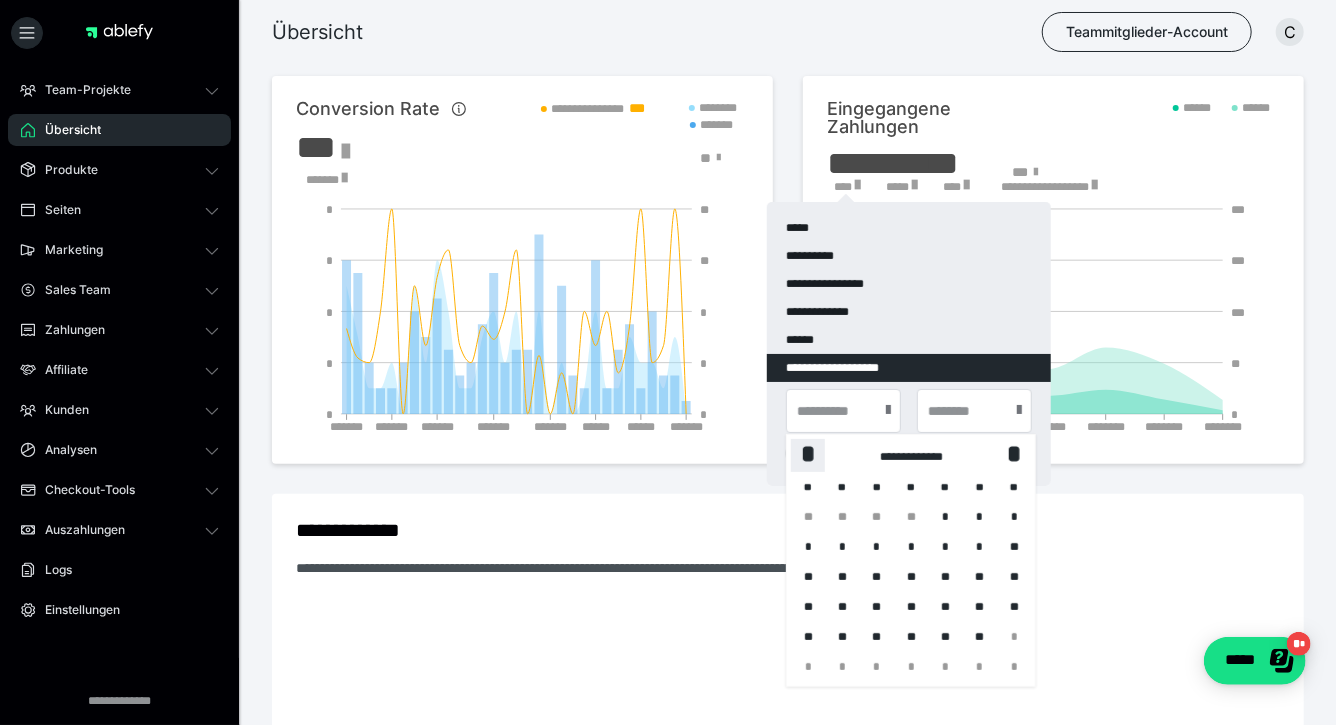click on "*" at bounding box center (808, 454) 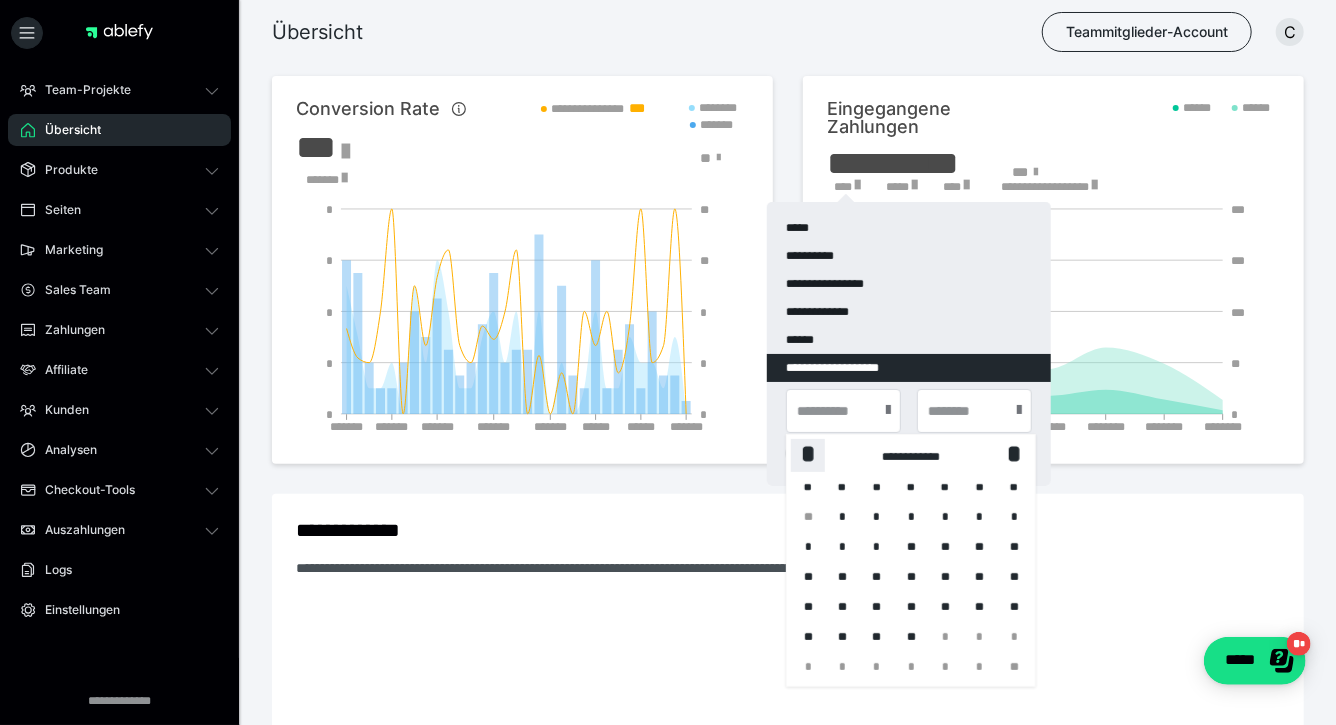 click on "*" at bounding box center (808, 454) 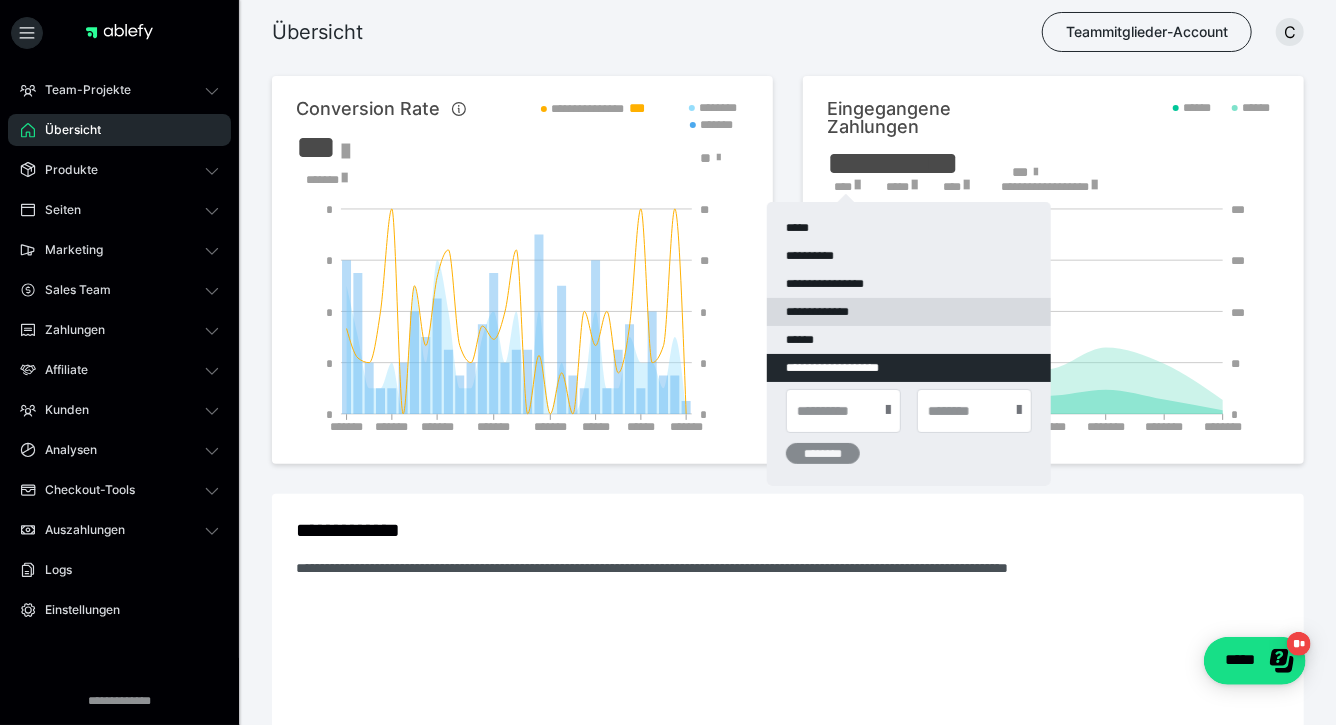 click on "**********" at bounding box center [909, 312] 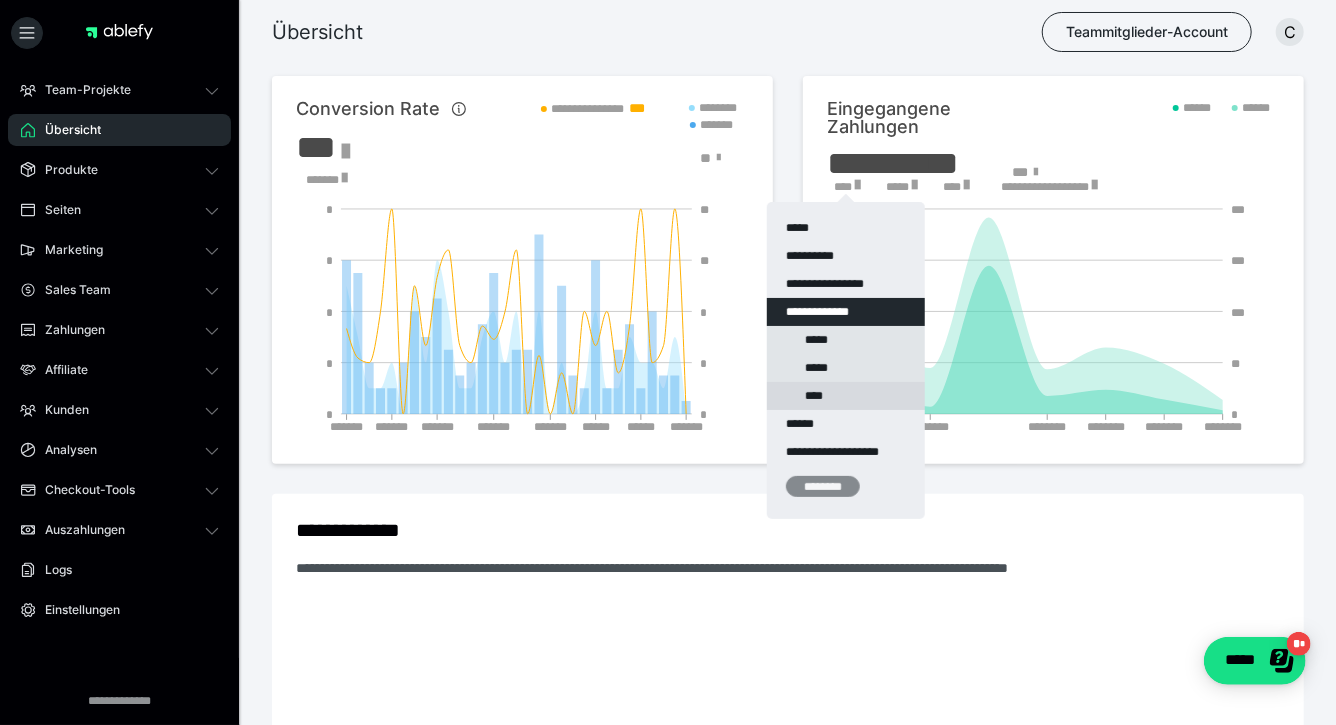 click on "****" at bounding box center [846, 396] 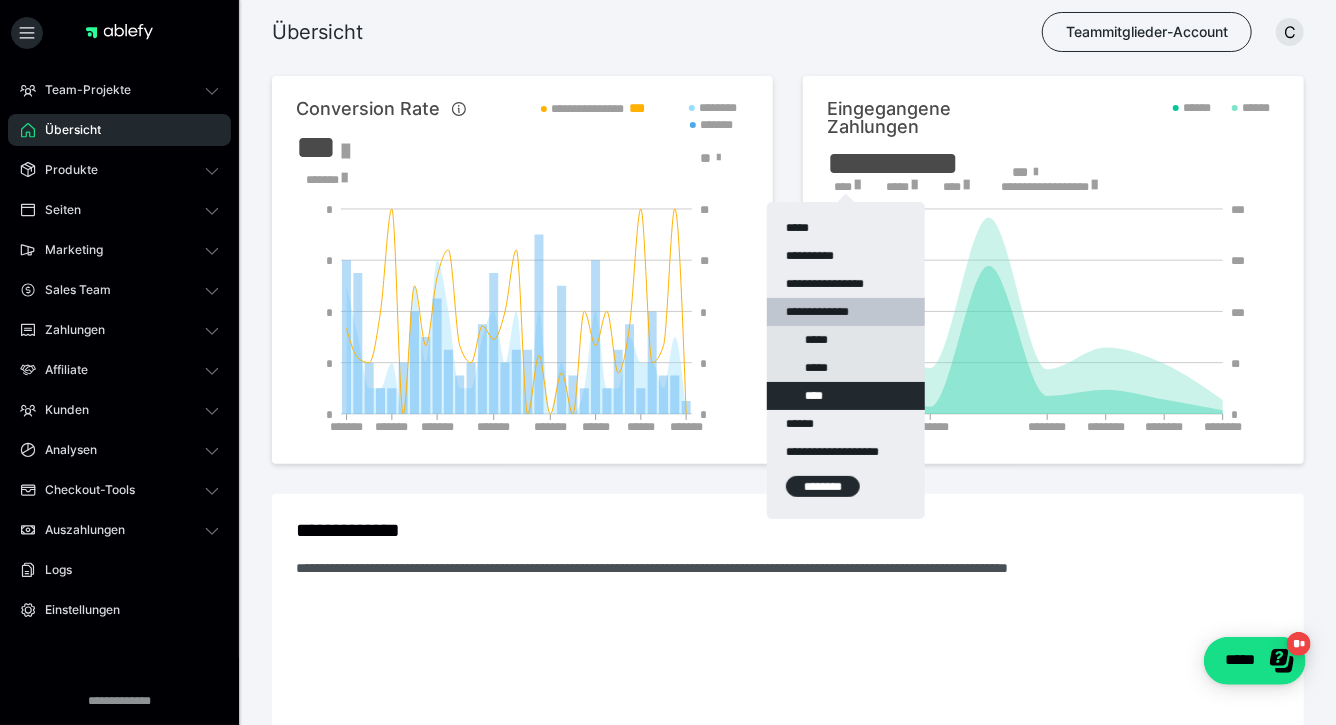 click on "********" at bounding box center (823, 486) 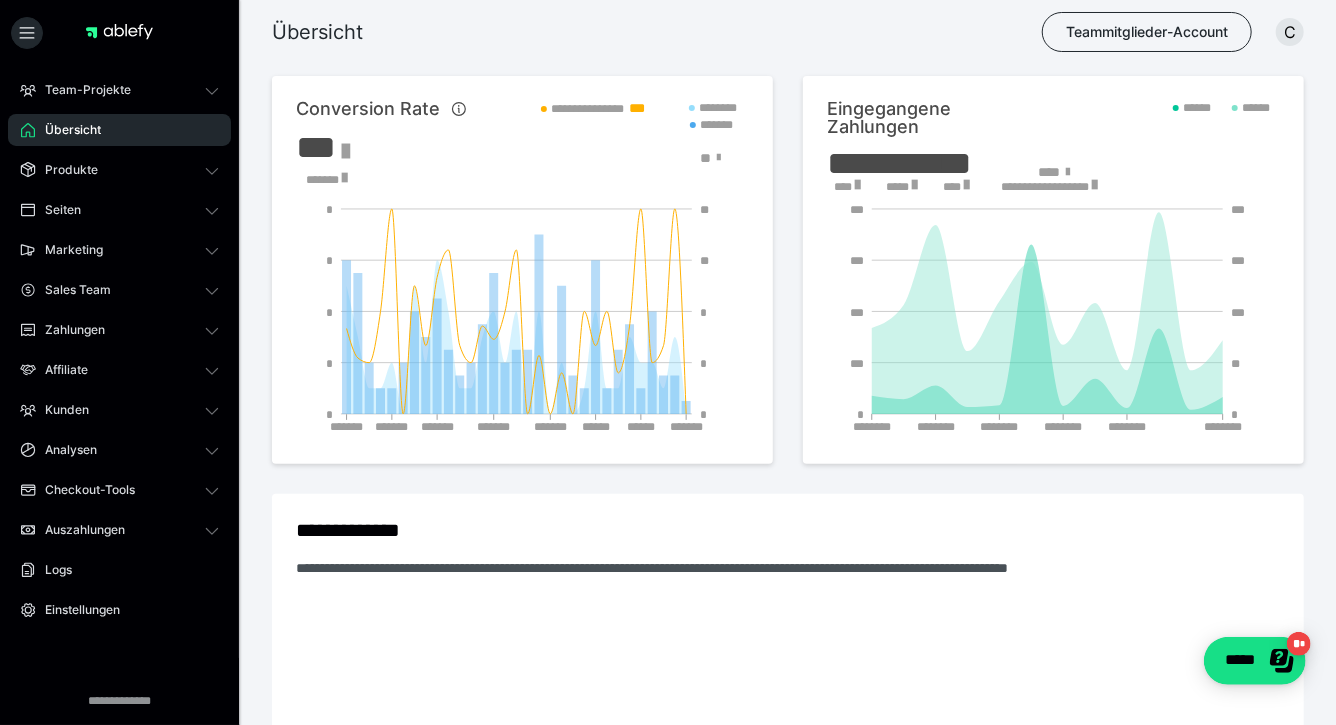 click at bounding box center [857, 185] 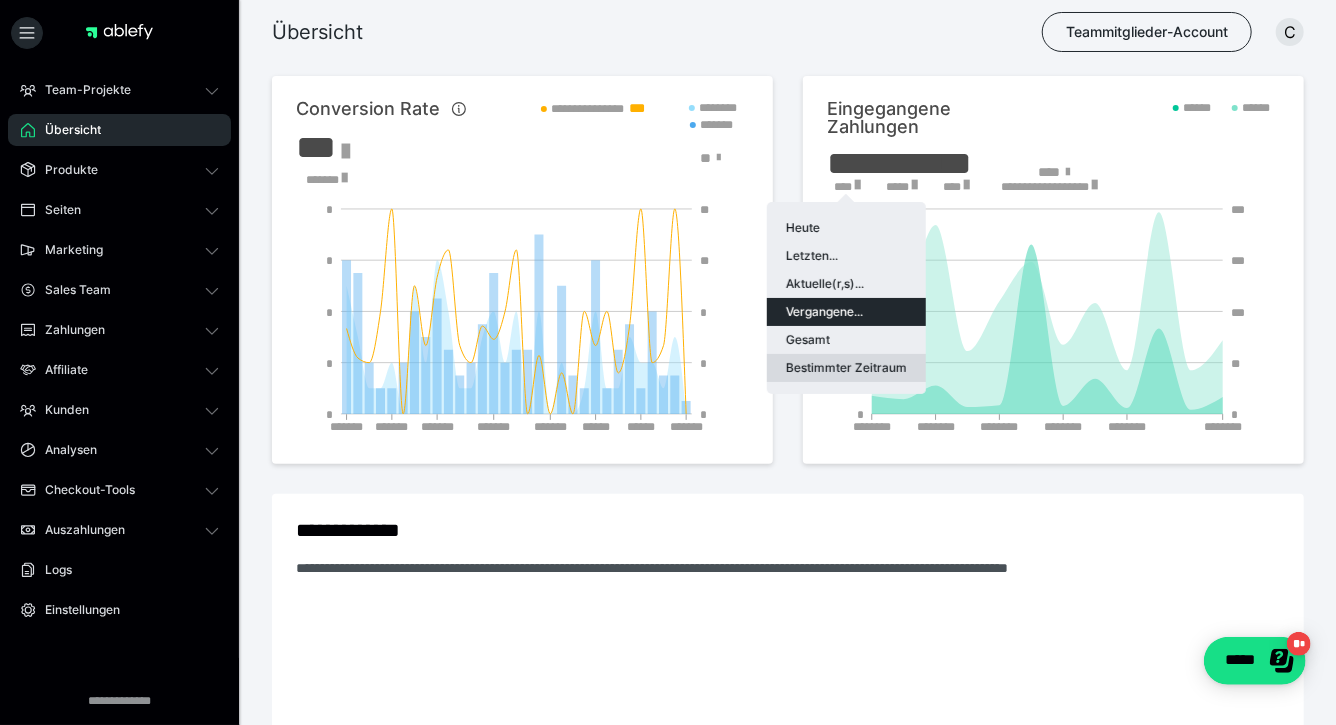 click on "Bestimmter Zeitraum" at bounding box center (846, 368) 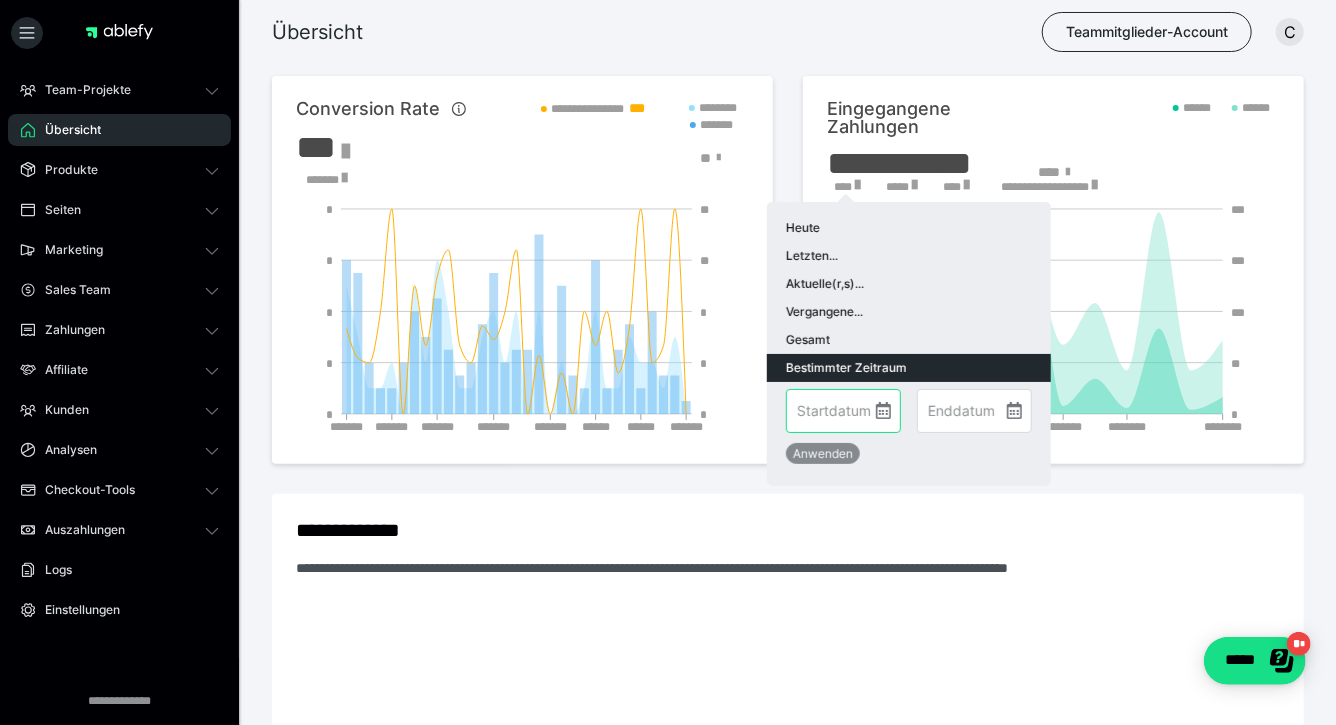 click at bounding box center [843, 411] 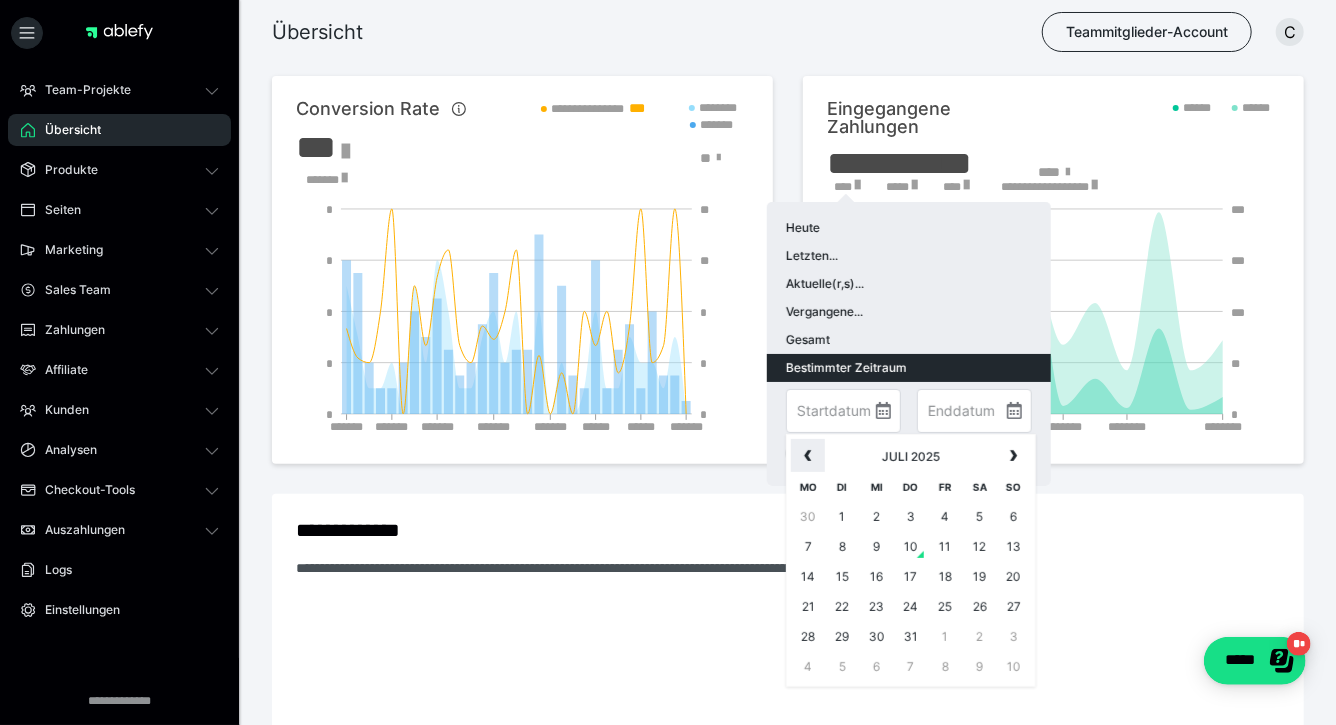 click on "‹" at bounding box center (808, 454) 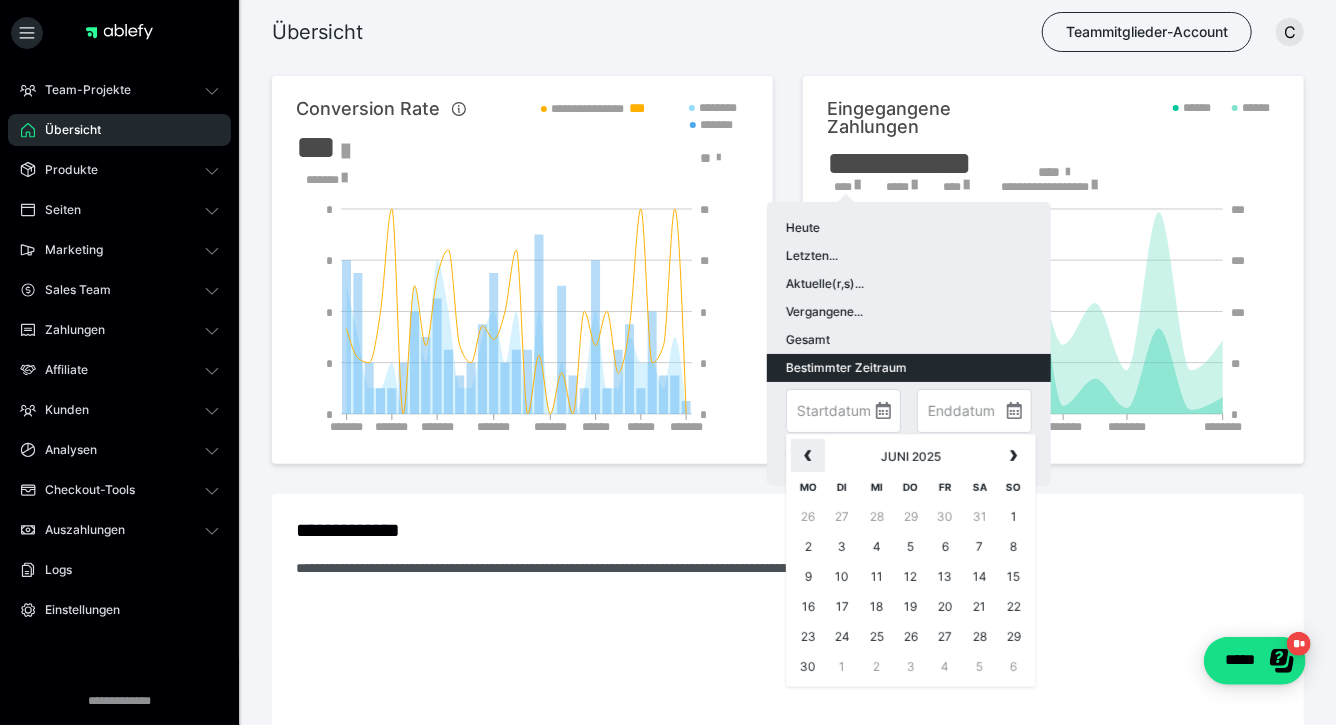click on "‹" at bounding box center (808, 454) 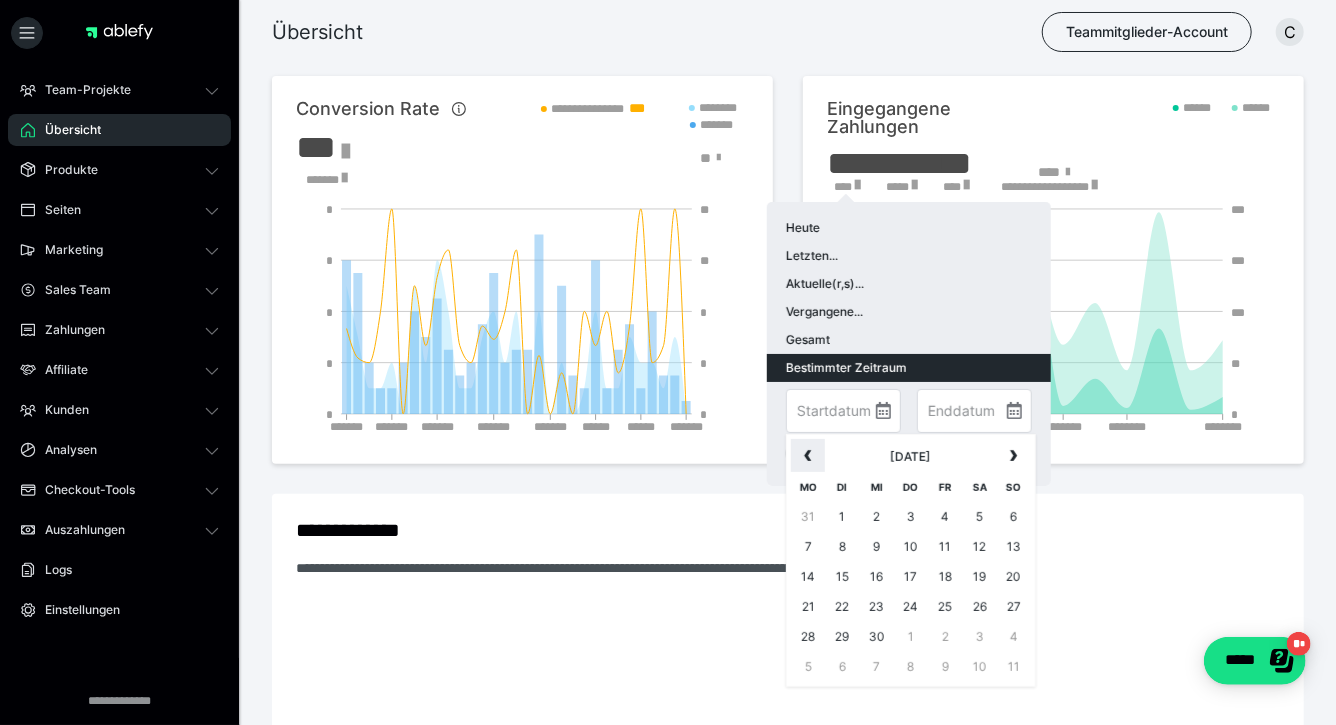 click on "‹" at bounding box center [808, 454] 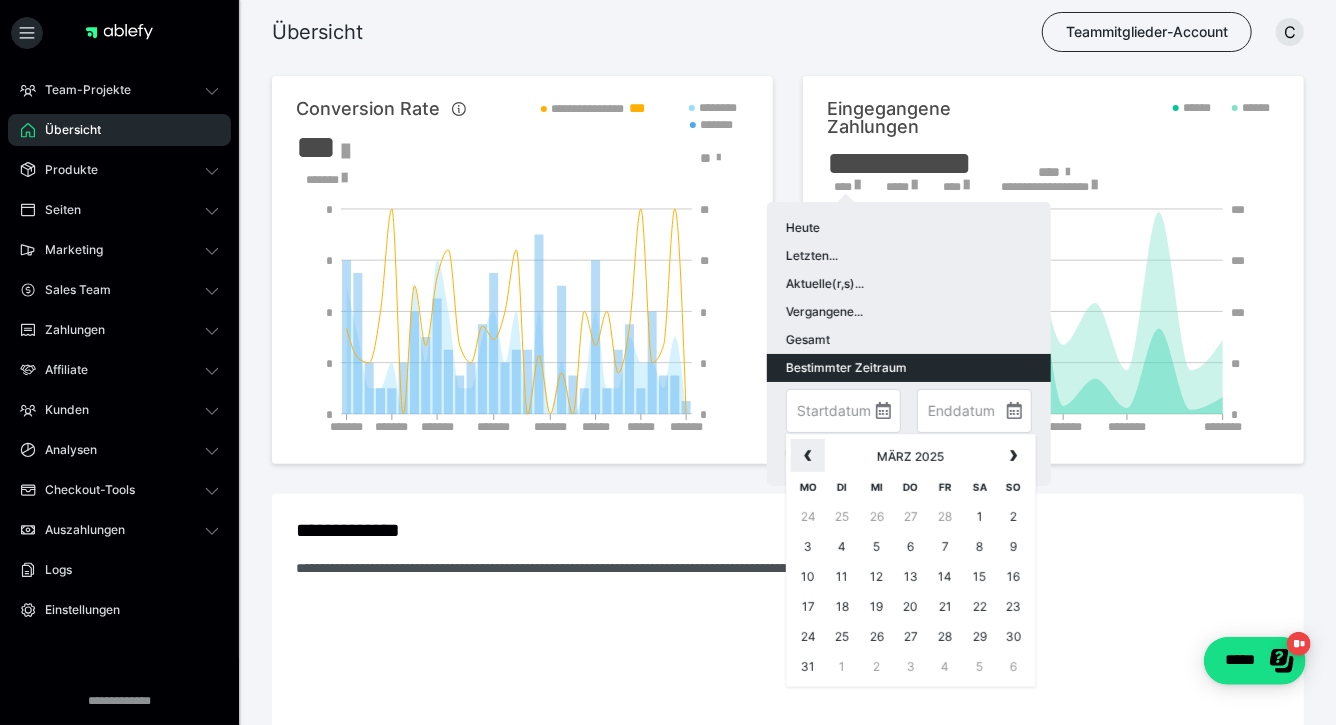 click on "‹" at bounding box center [808, 454] 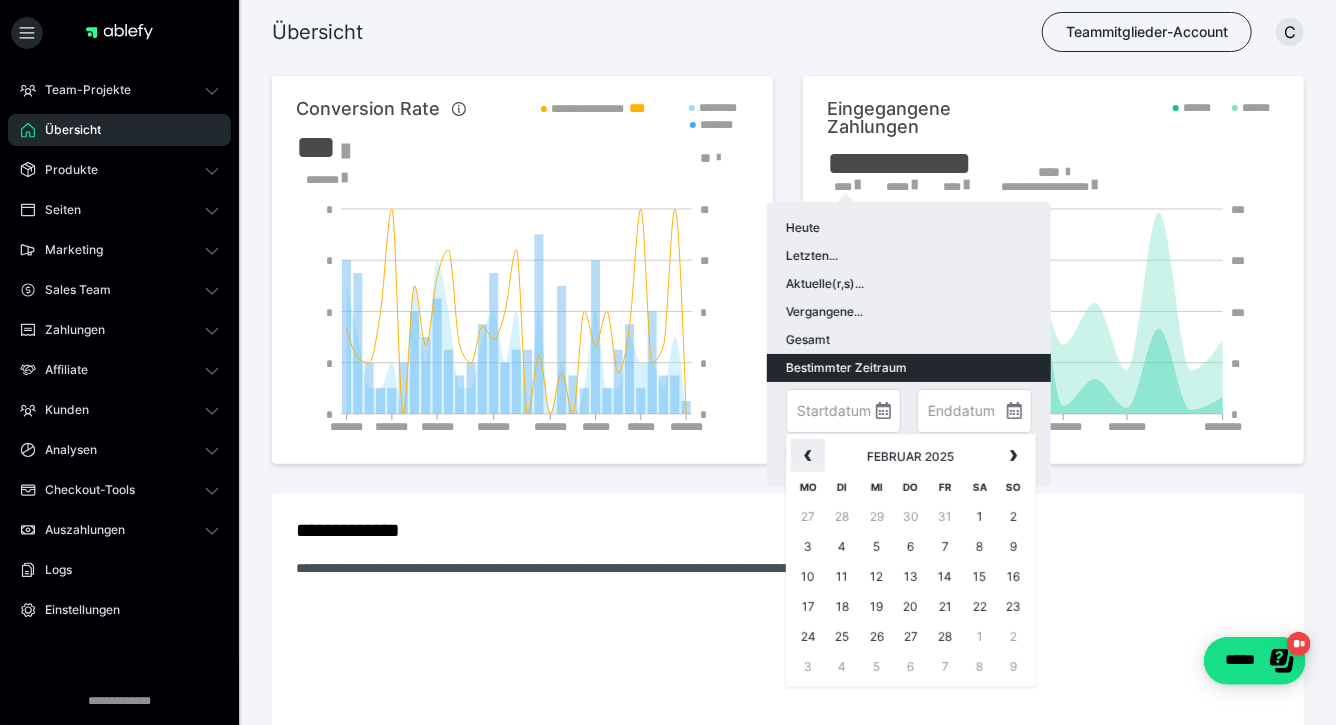 click on "‹" at bounding box center [808, 454] 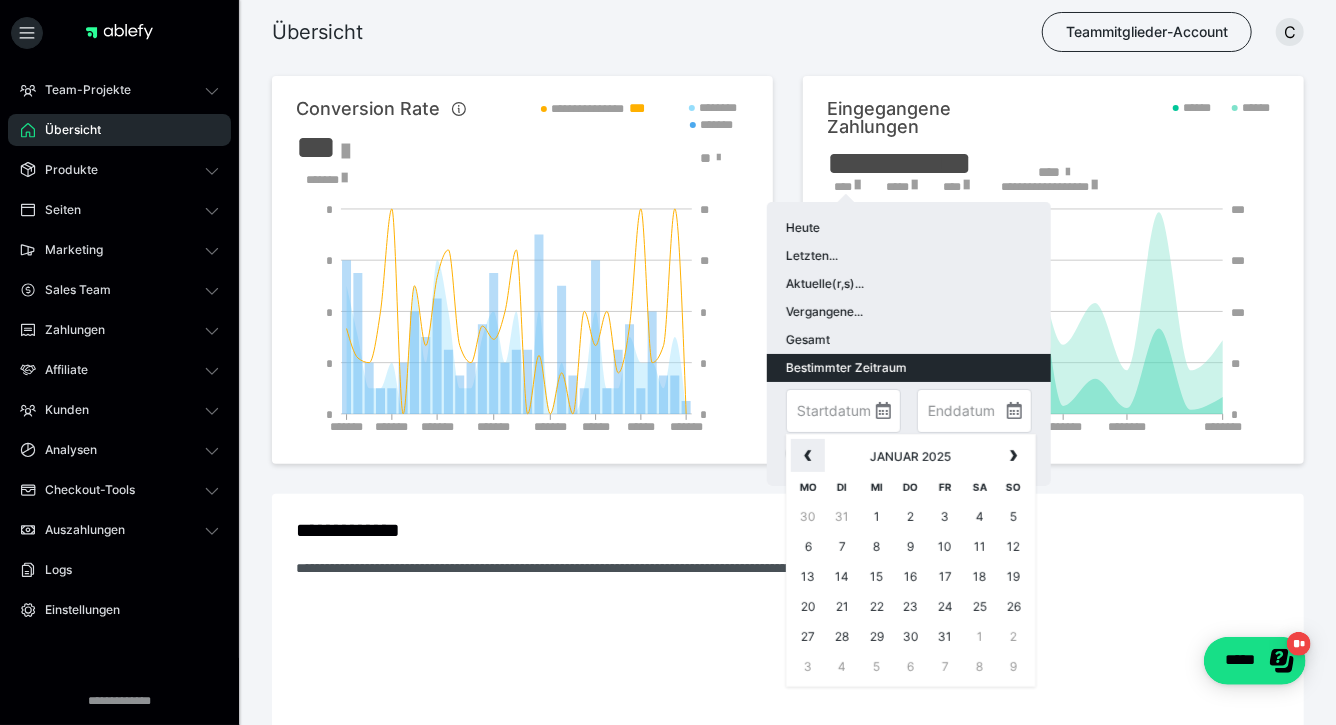 click on "‹" at bounding box center [808, 454] 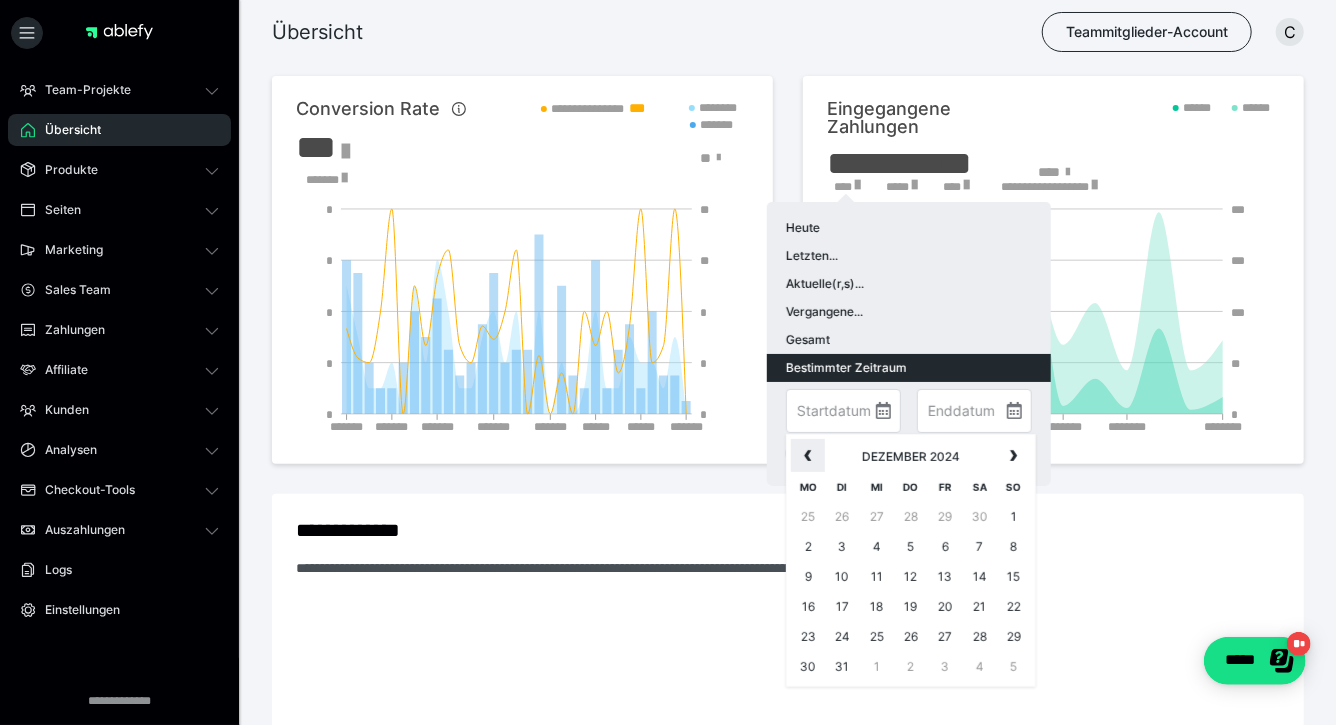 click on "‹" at bounding box center [808, 454] 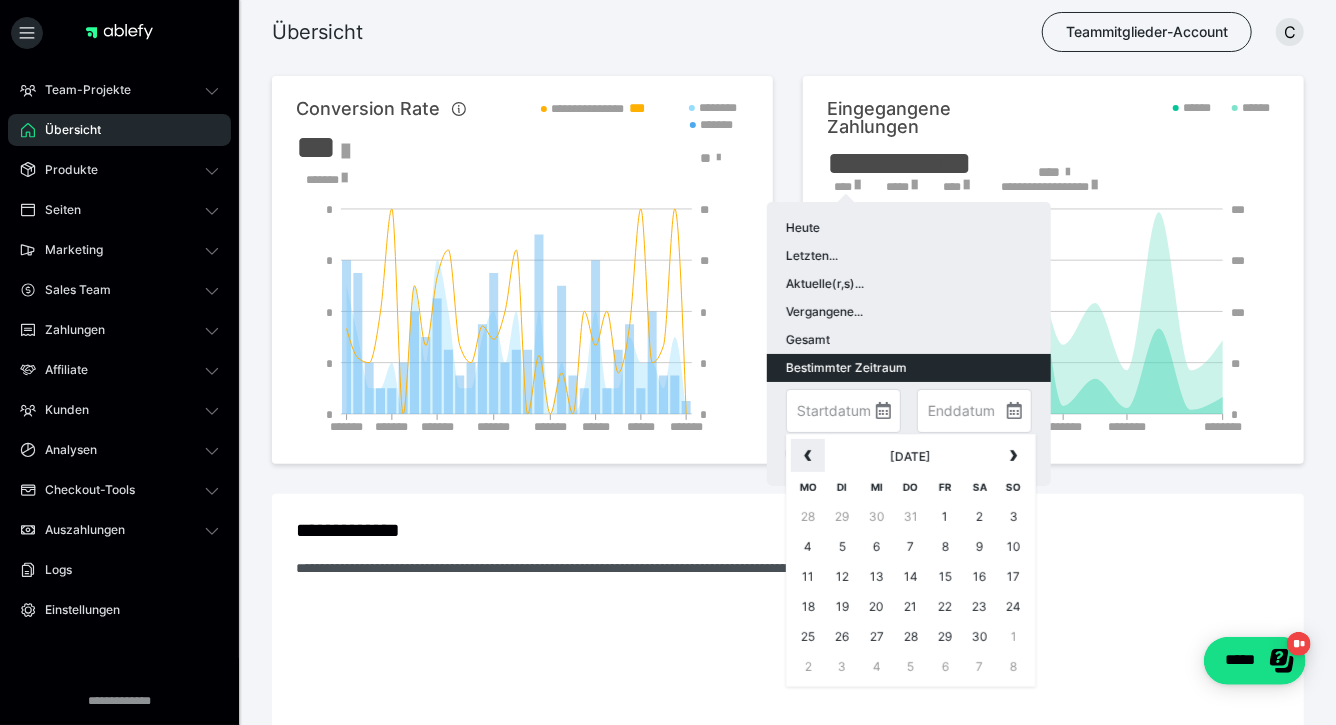 click on "‹" at bounding box center (808, 454) 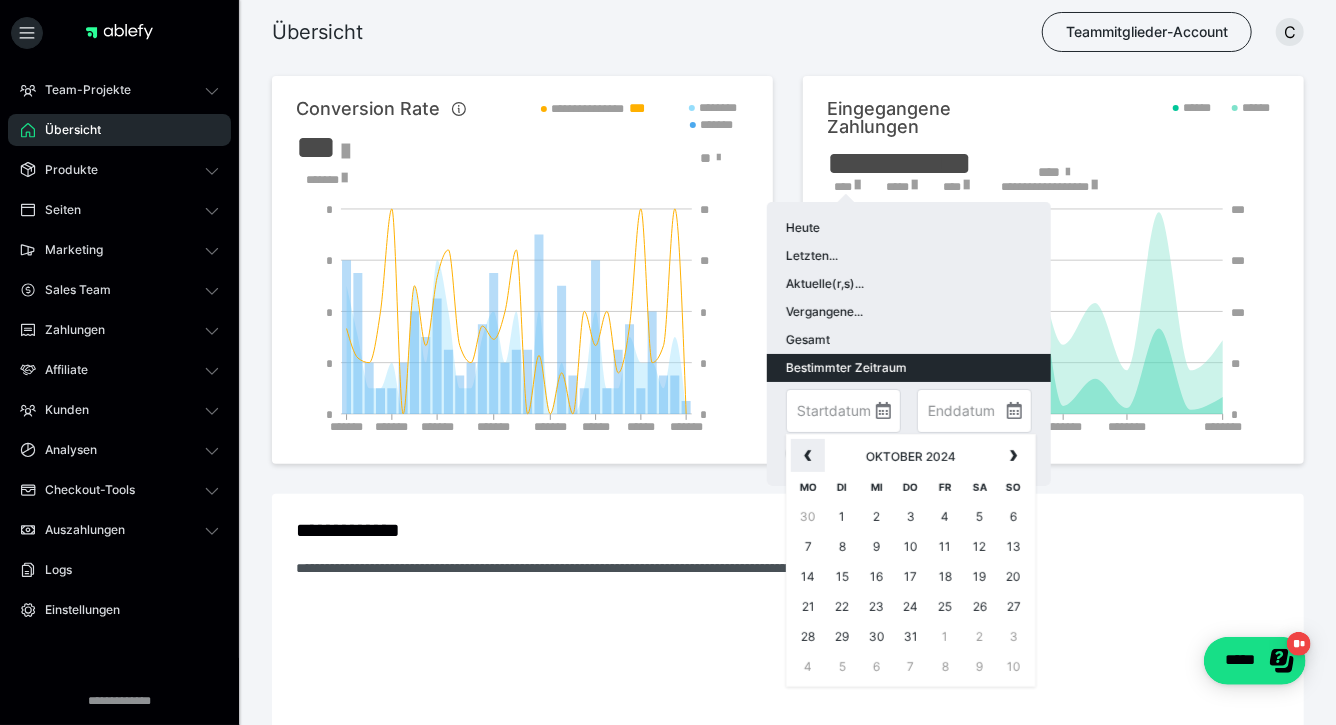 click on "‹" at bounding box center (808, 454) 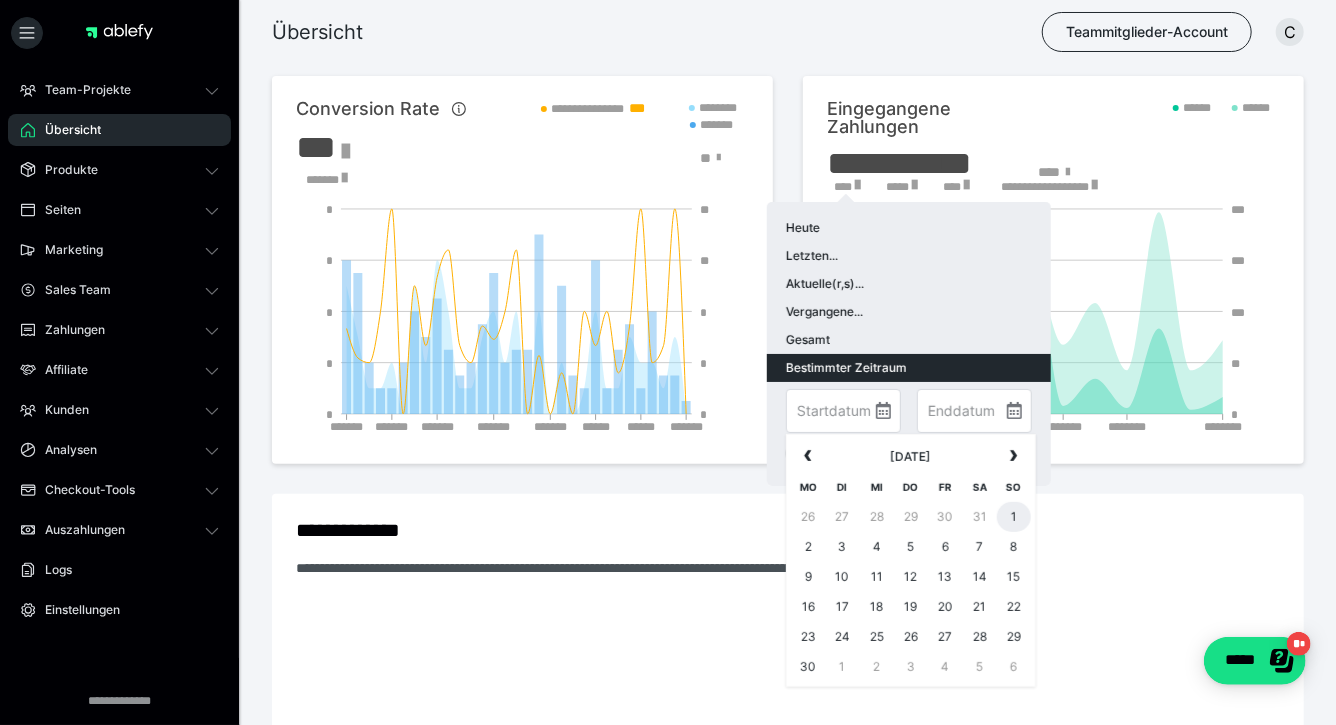 click on "1" at bounding box center (1014, 517) 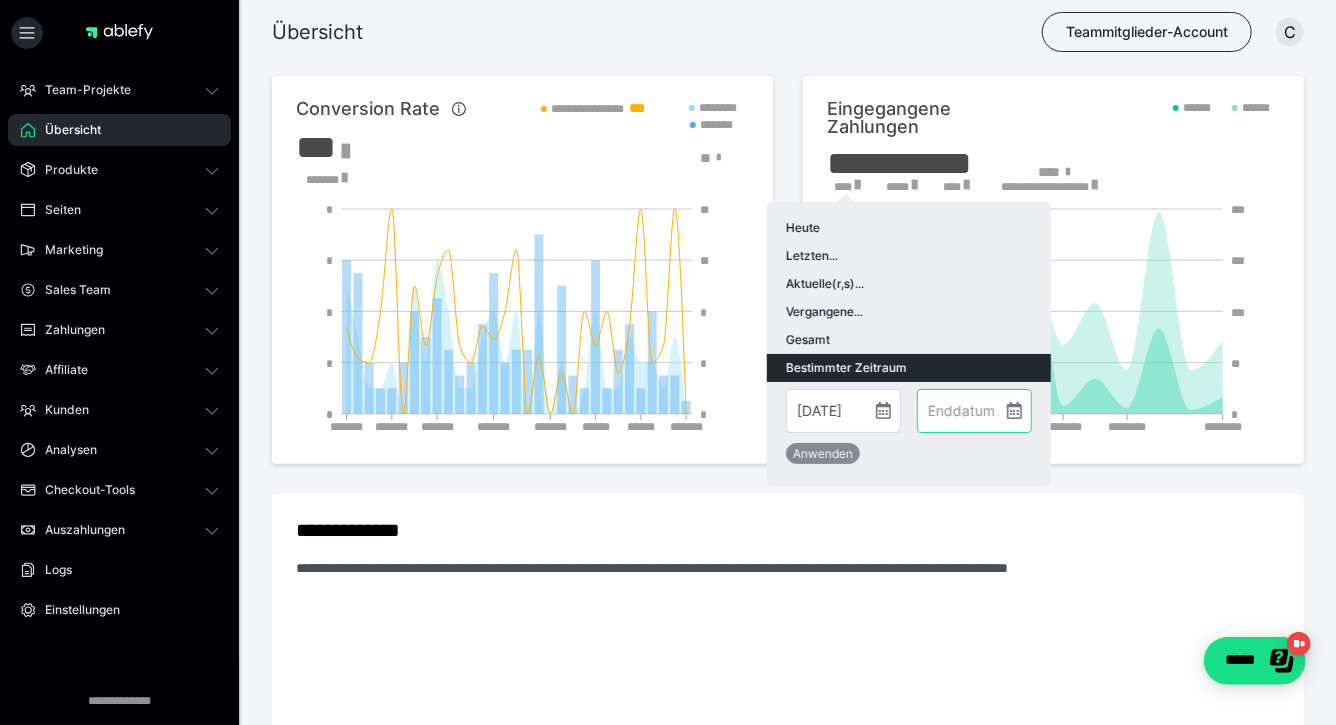 click at bounding box center (974, 411) 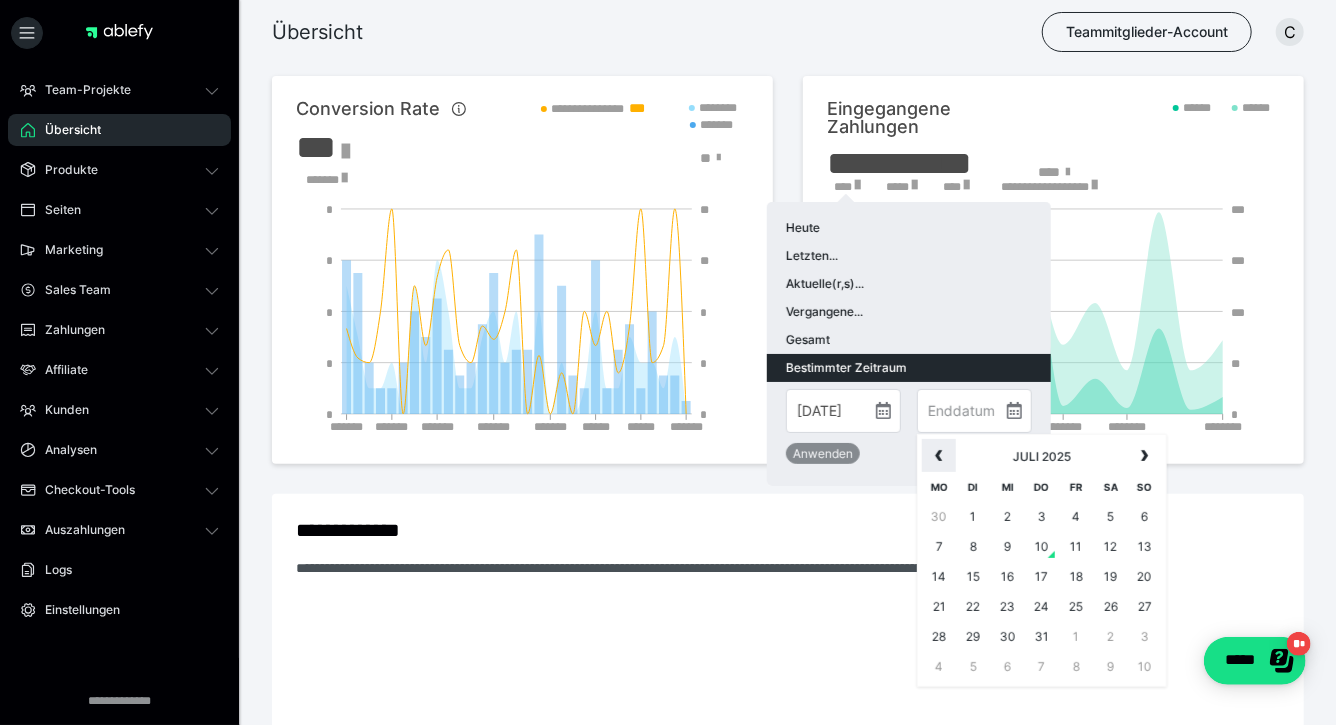 click on "‹" at bounding box center [939, 454] 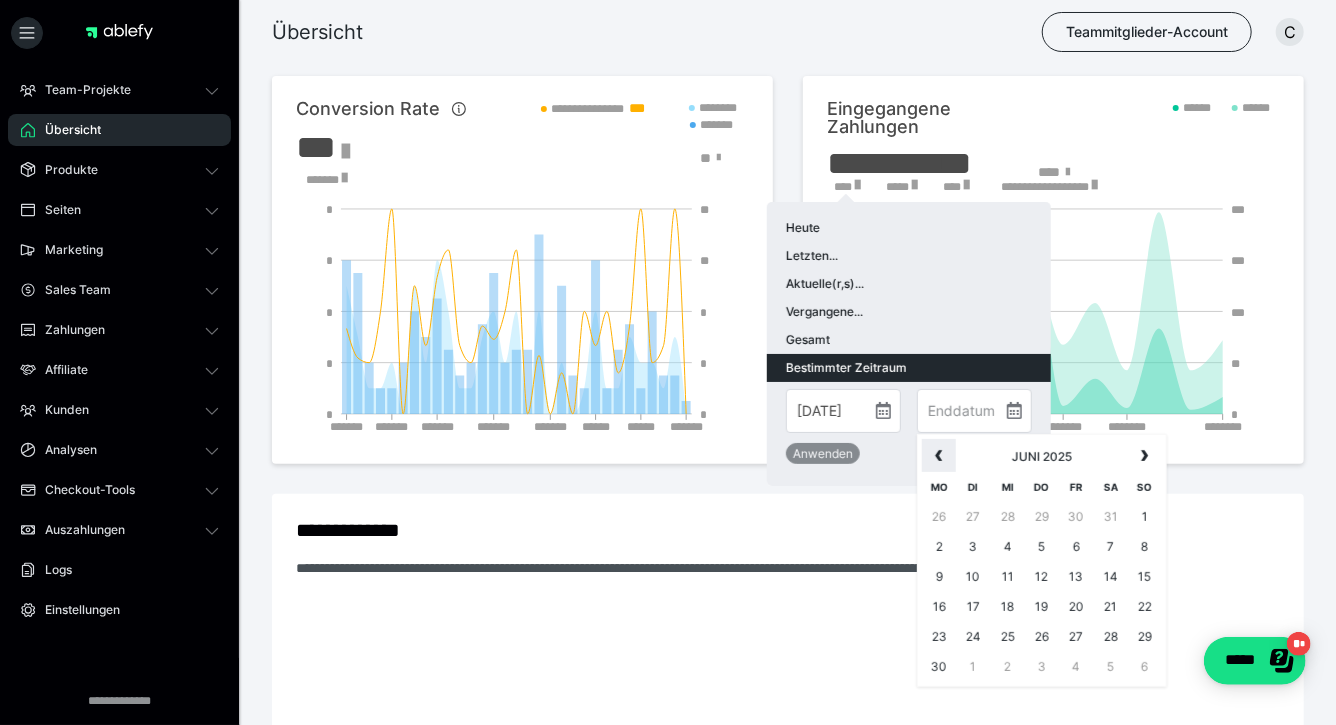 click on "‹" at bounding box center [939, 454] 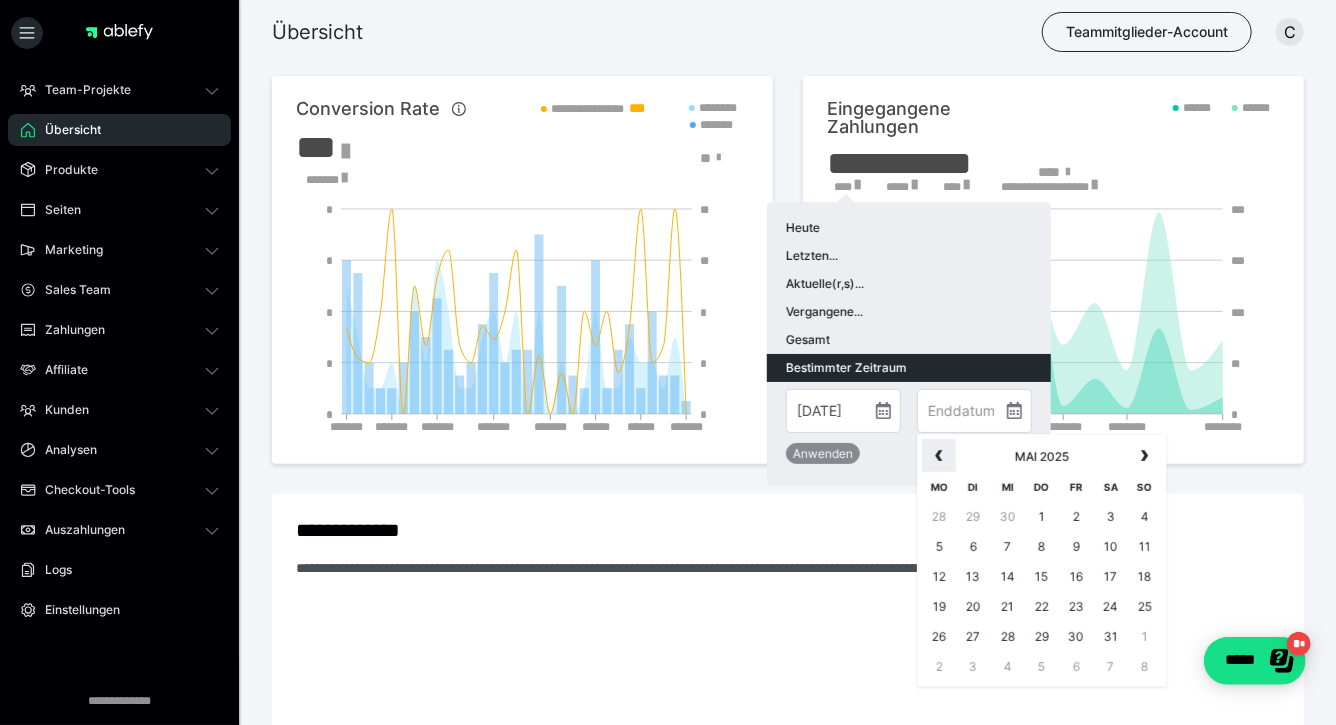 click on "‹" at bounding box center (939, 454) 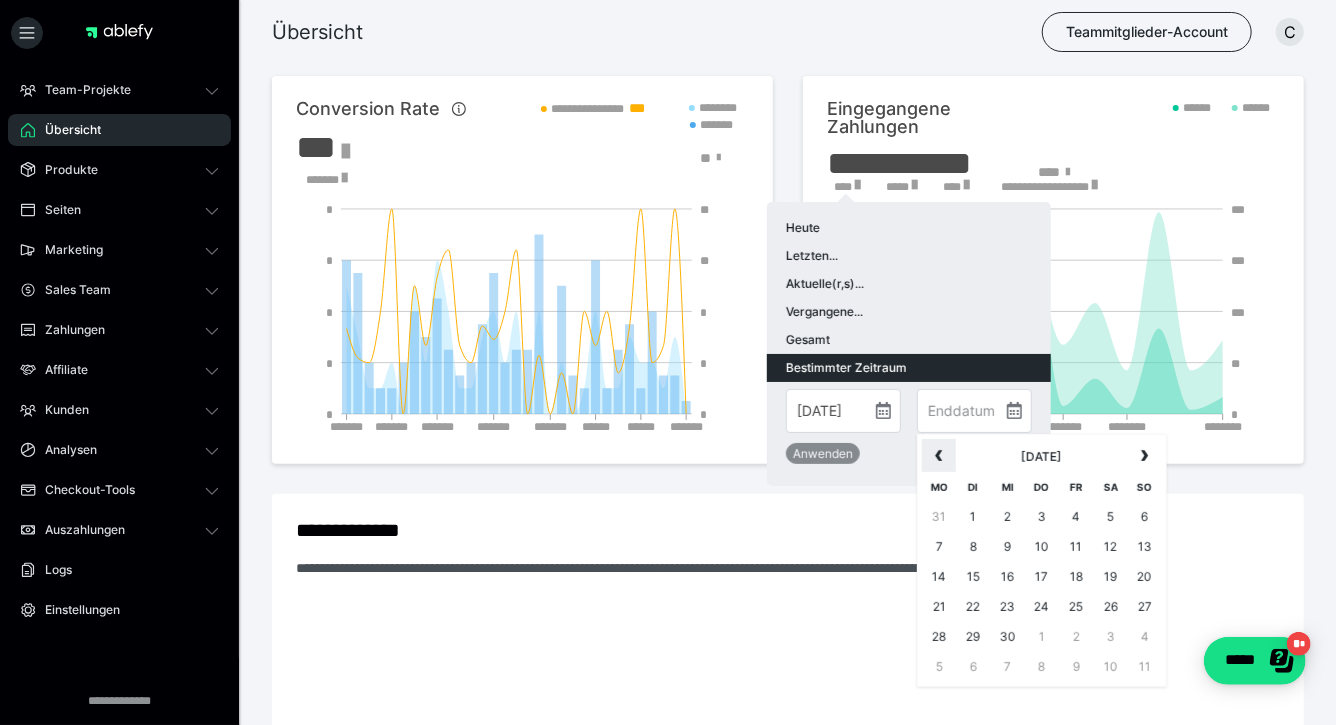 click on "‹" at bounding box center [939, 454] 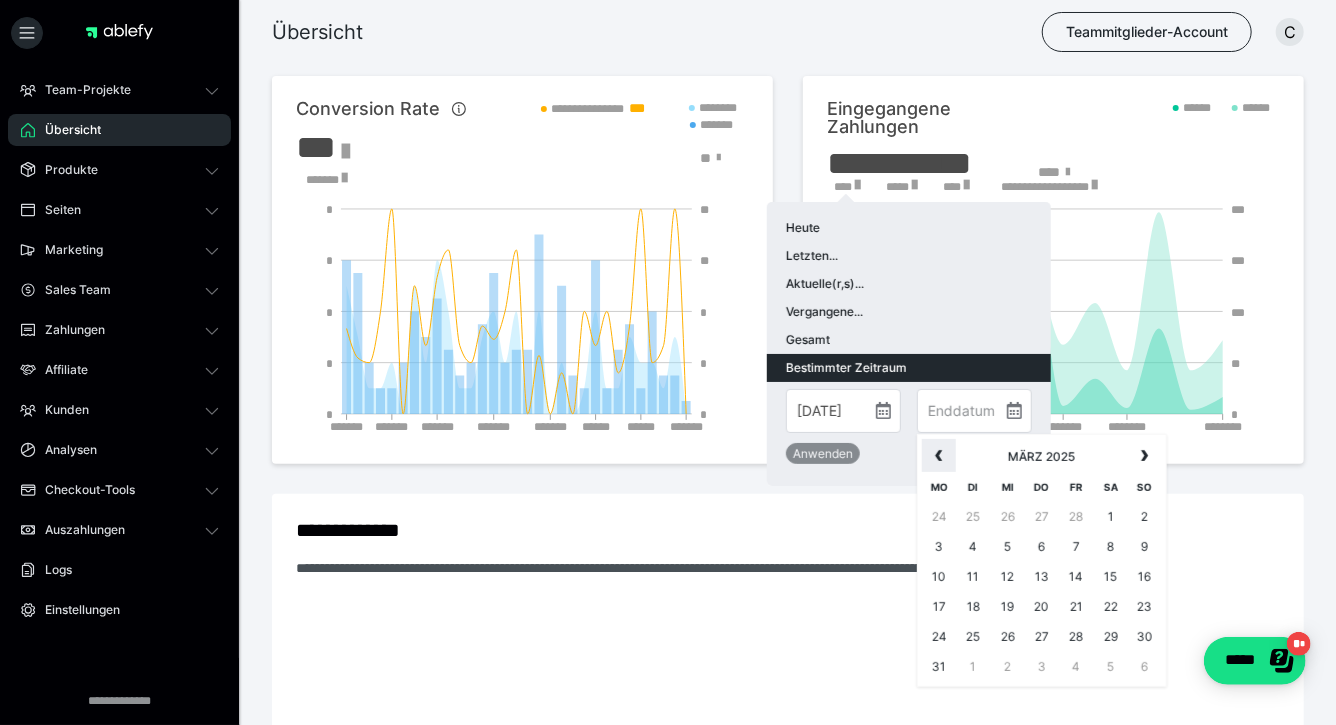 click on "‹" at bounding box center [939, 454] 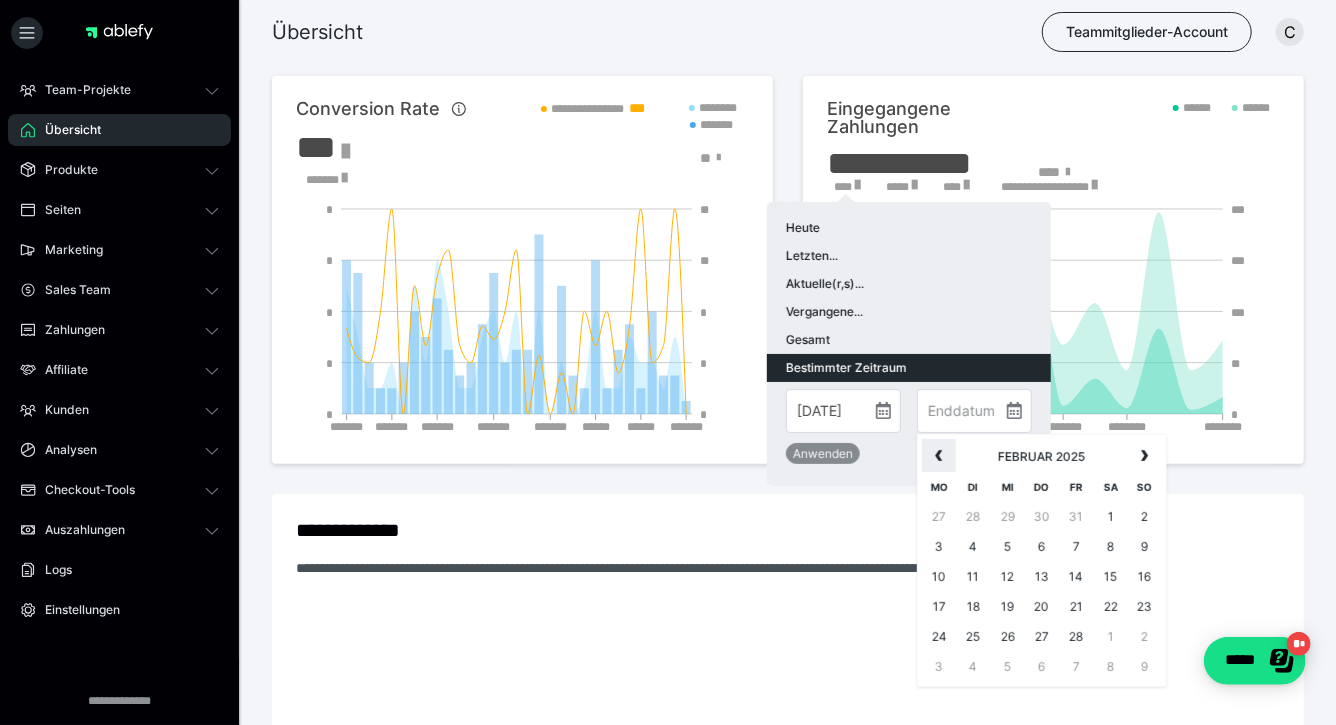 click on "‹" at bounding box center (939, 454) 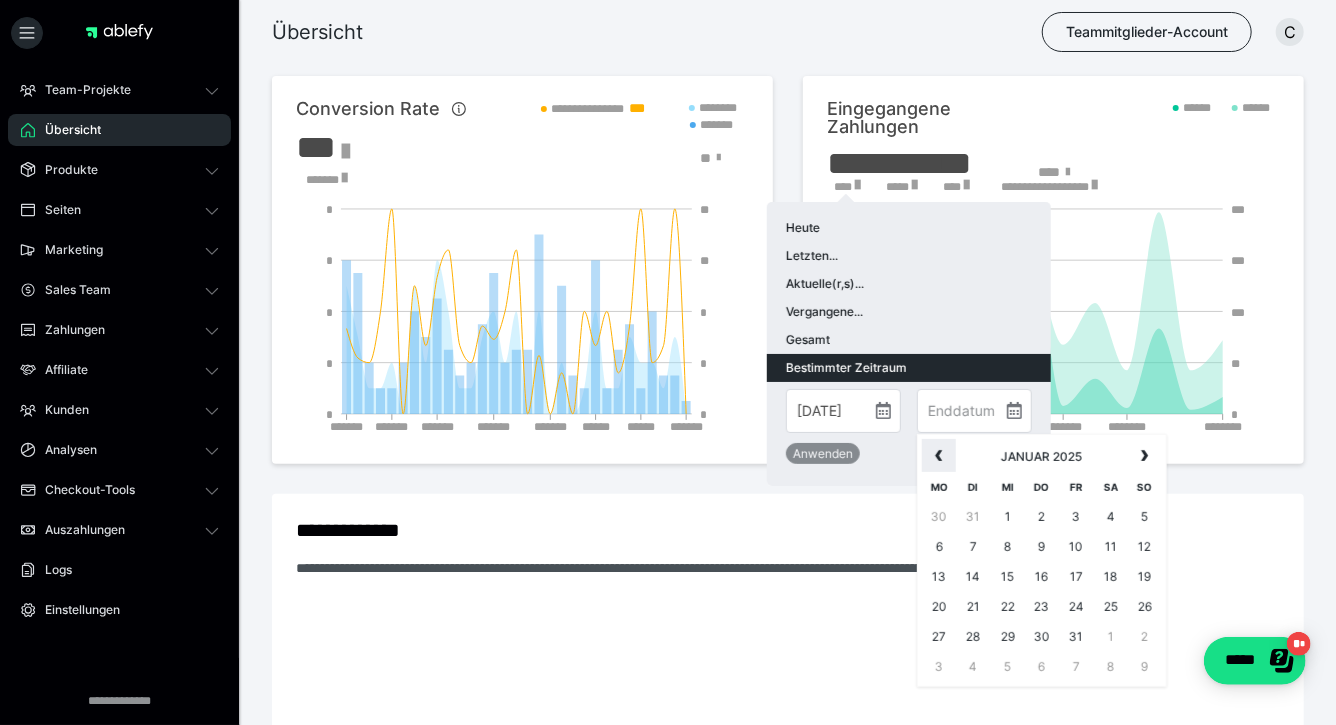 click on "‹" at bounding box center [939, 454] 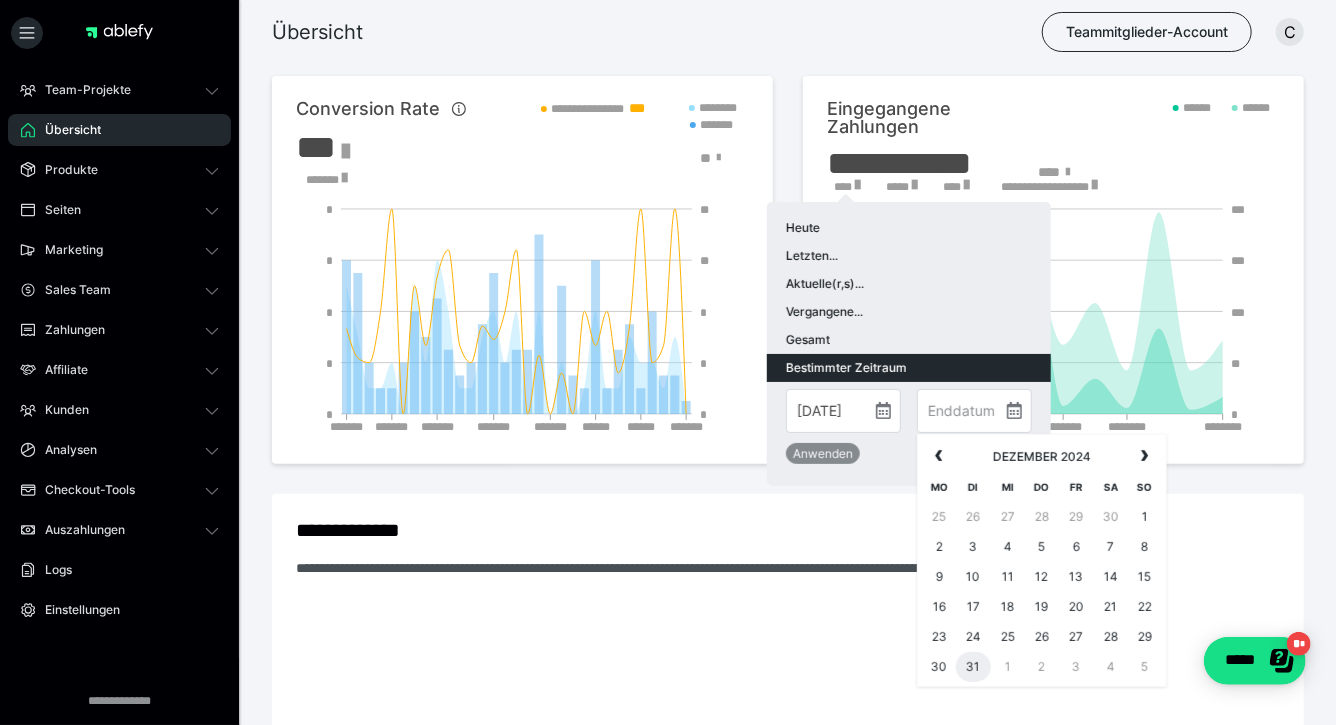 click on "31" at bounding box center [974, 667] 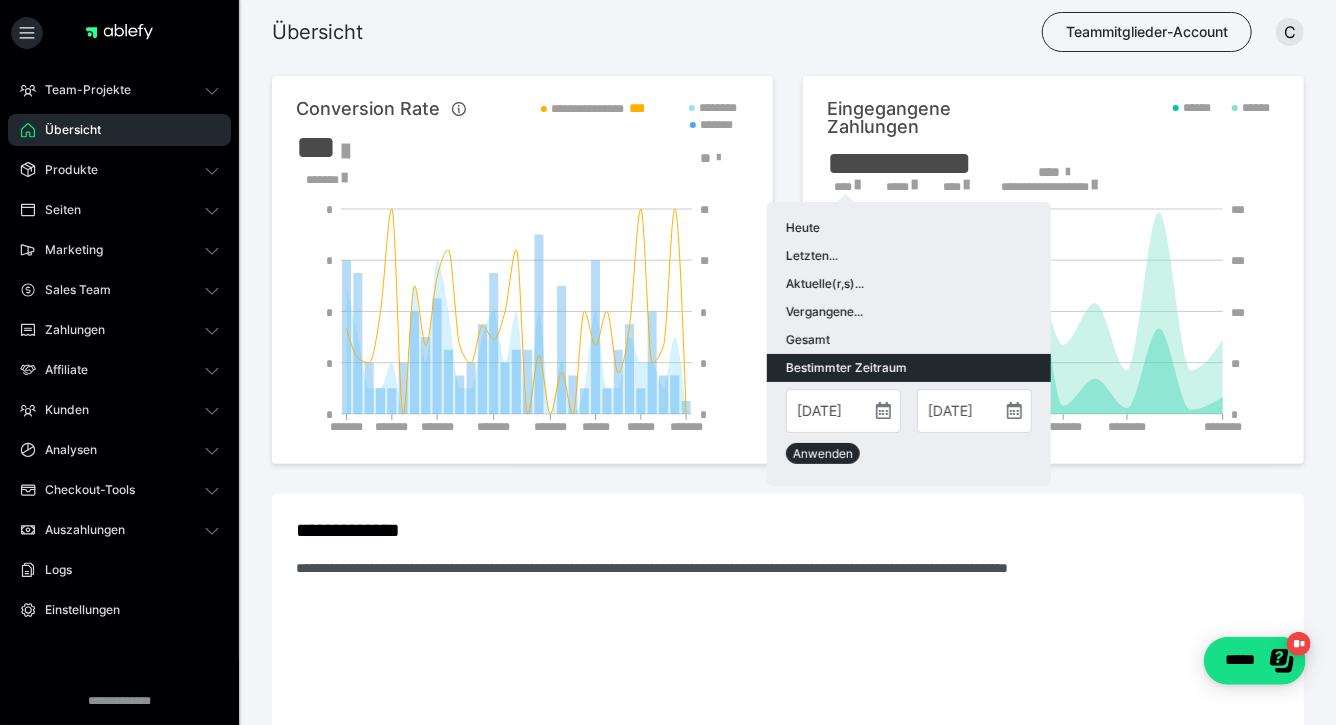 click on "Anwenden" at bounding box center [823, 453] 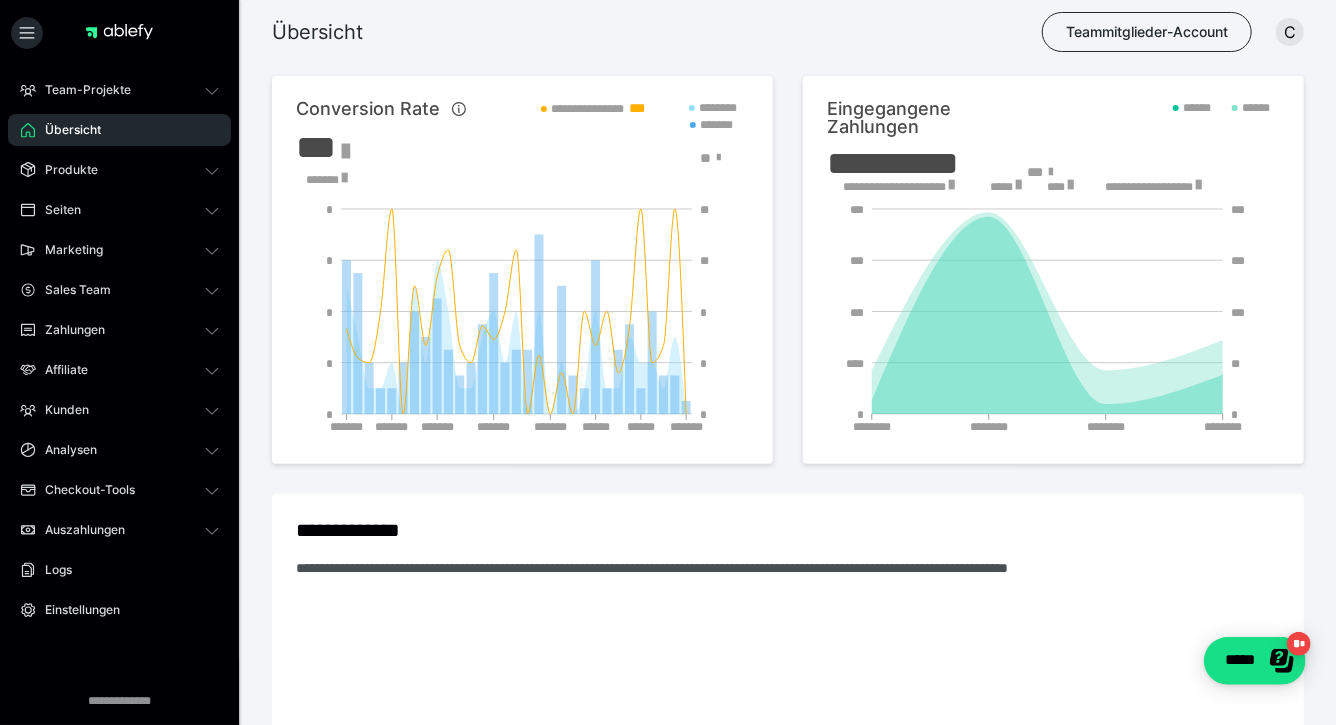 click at bounding box center (952, 185) 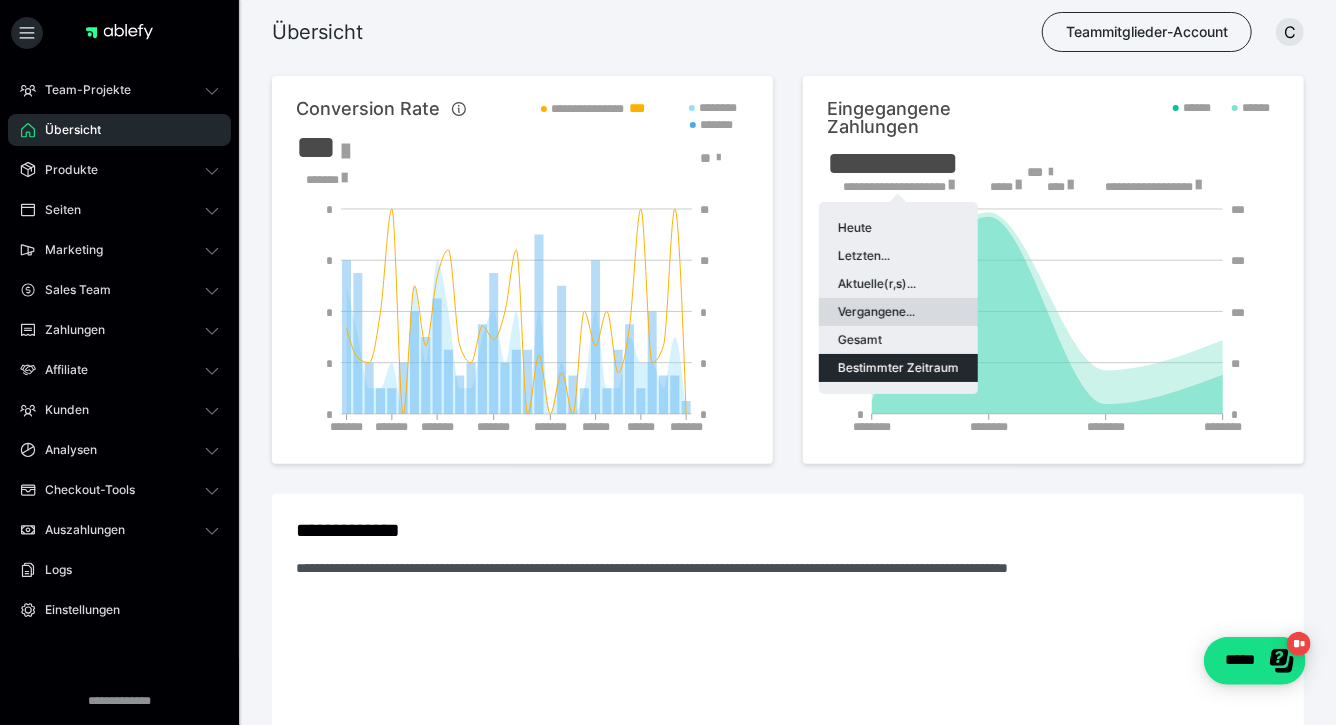 click on "Vergangene..." at bounding box center [898, 312] 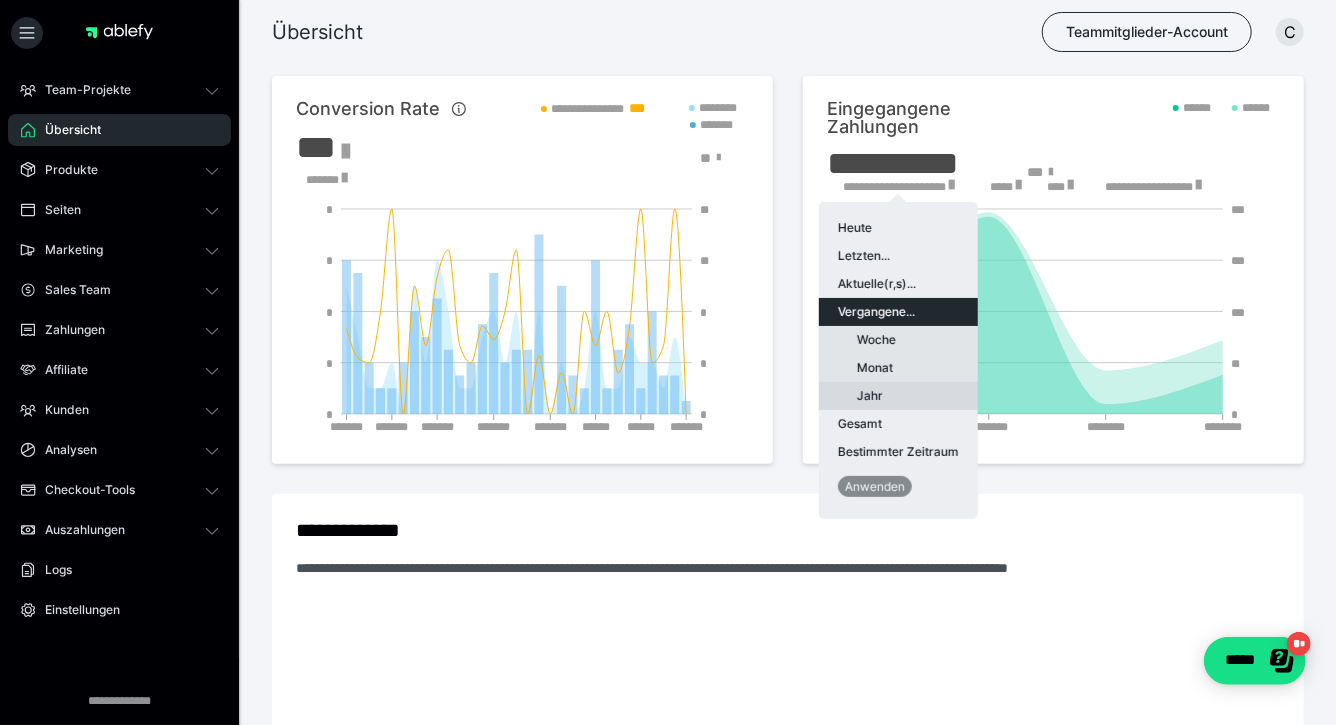 click on "Jahr" at bounding box center [898, 396] 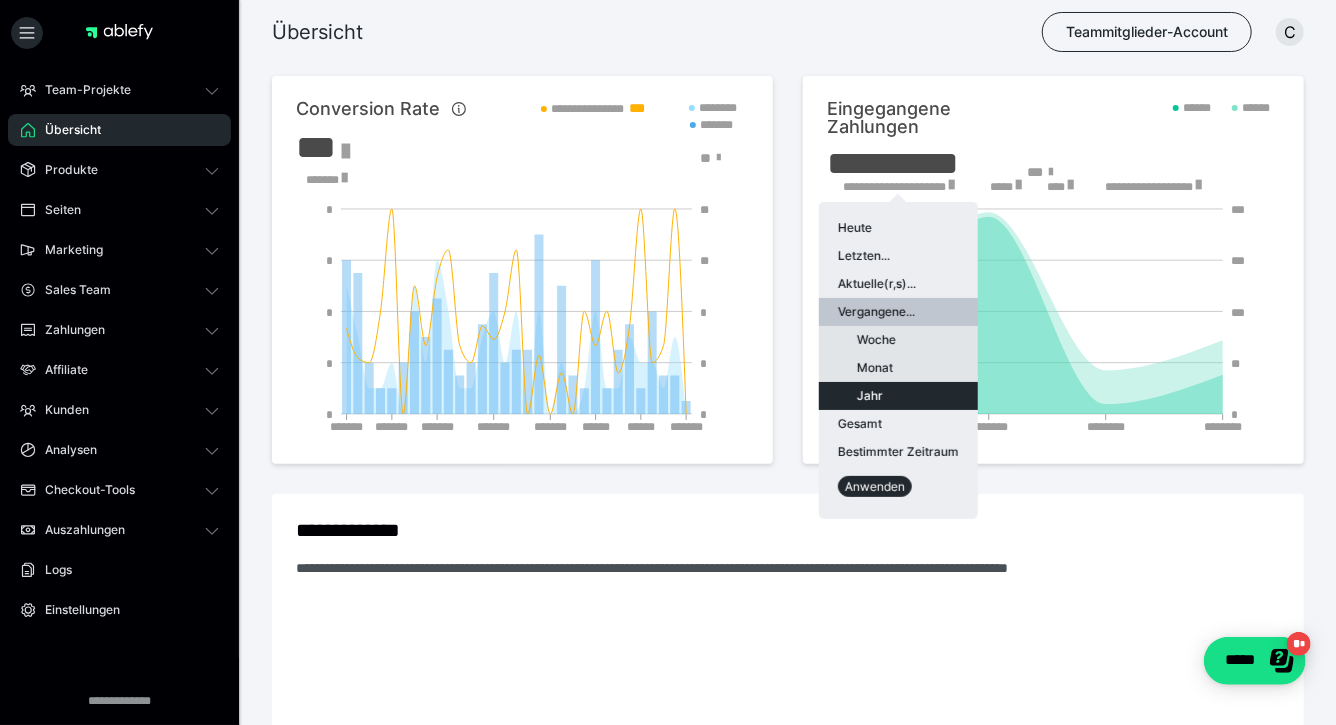 click on "Anwenden" at bounding box center (875, 486) 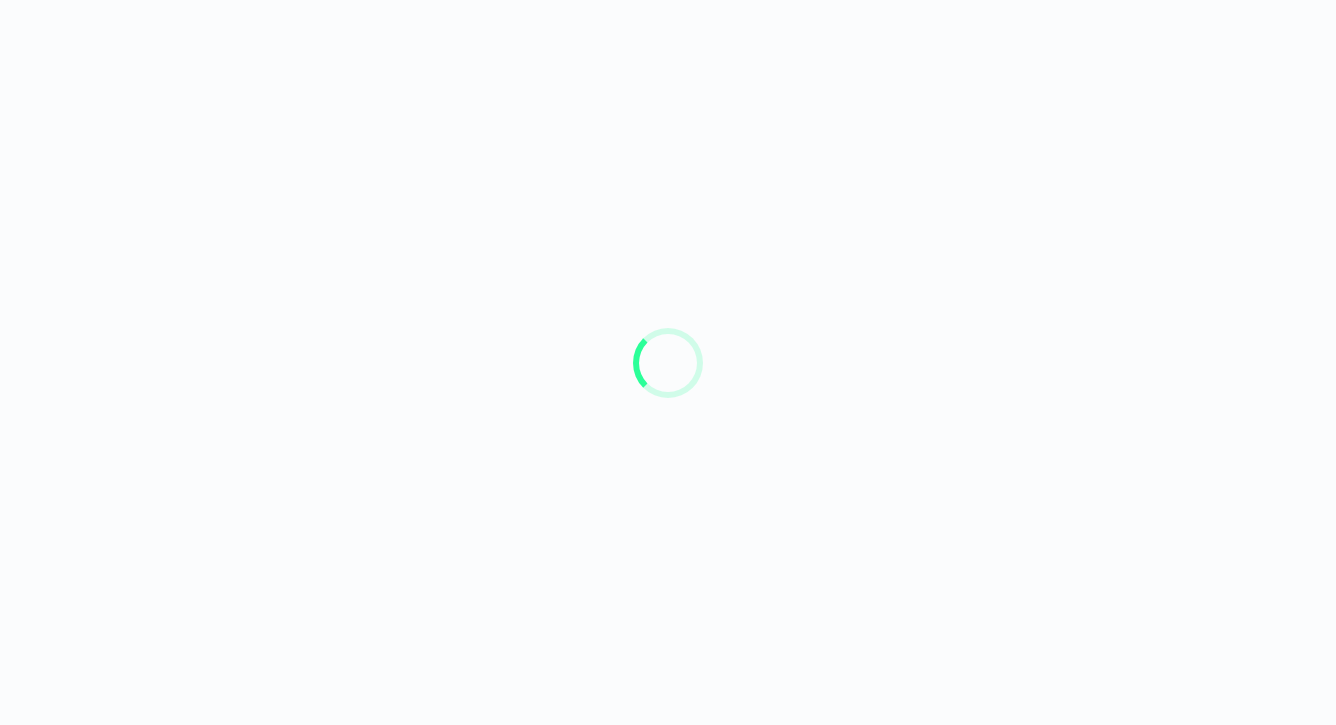 scroll, scrollTop: 0, scrollLeft: 0, axis: both 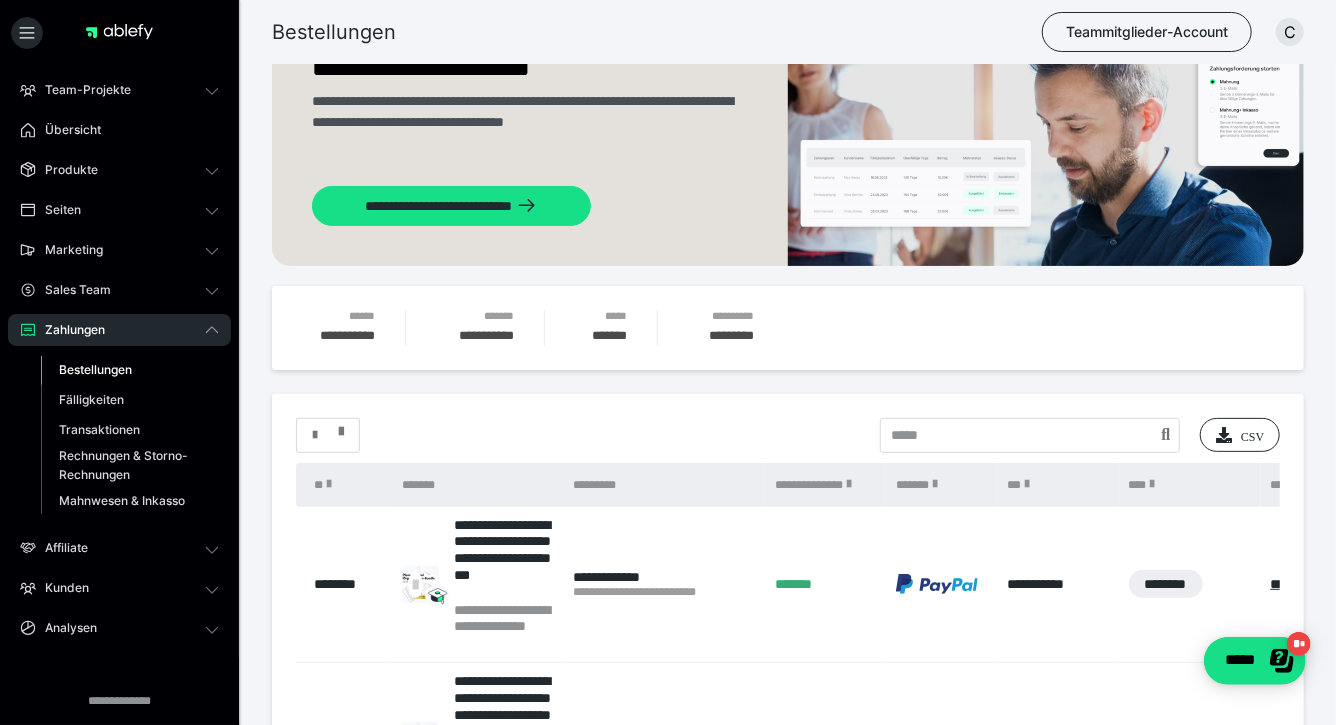 click at bounding box center (328, 435) 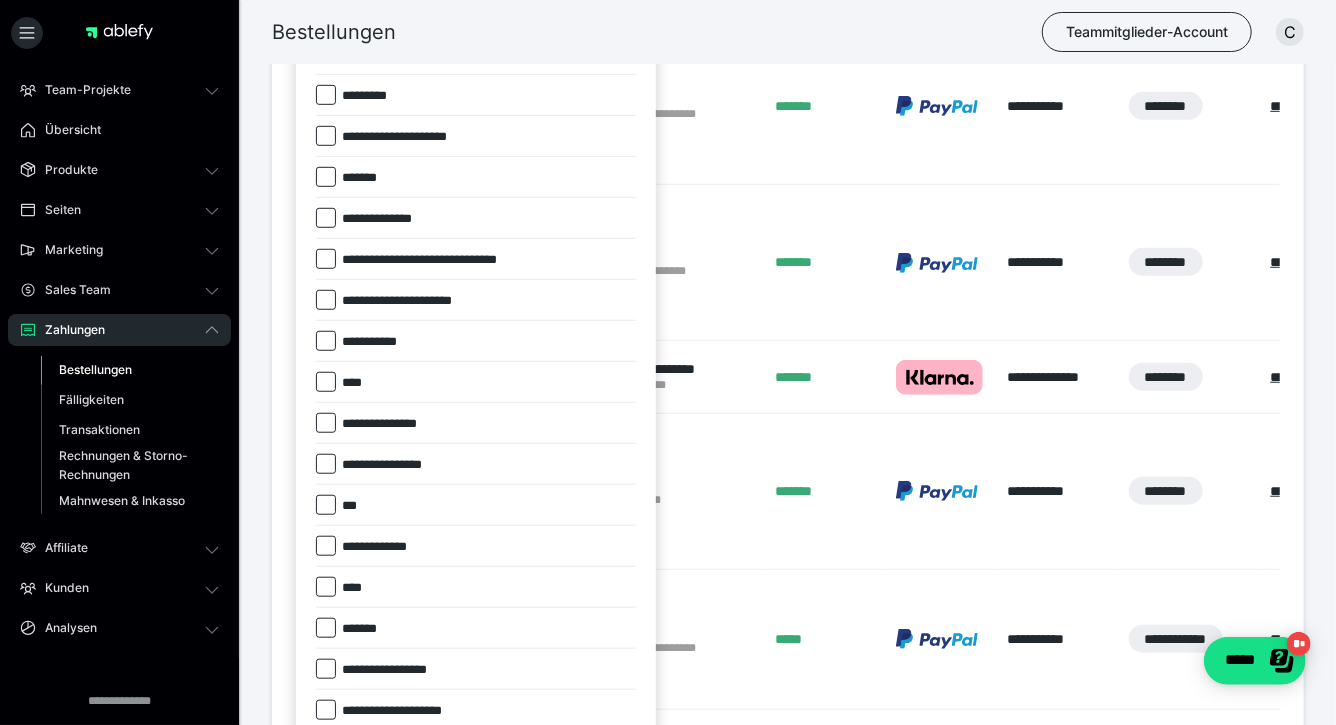 scroll, scrollTop: 567, scrollLeft: 0, axis: vertical 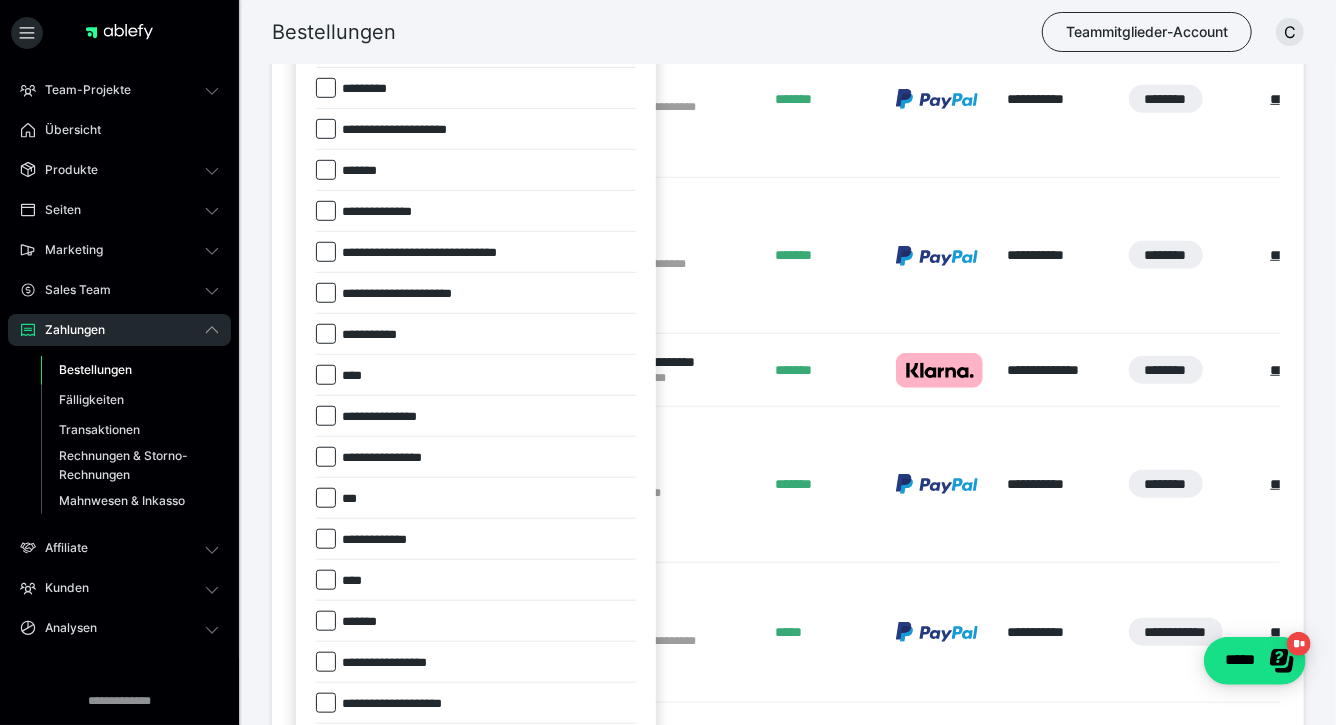 click at bounding box center (326, 621) 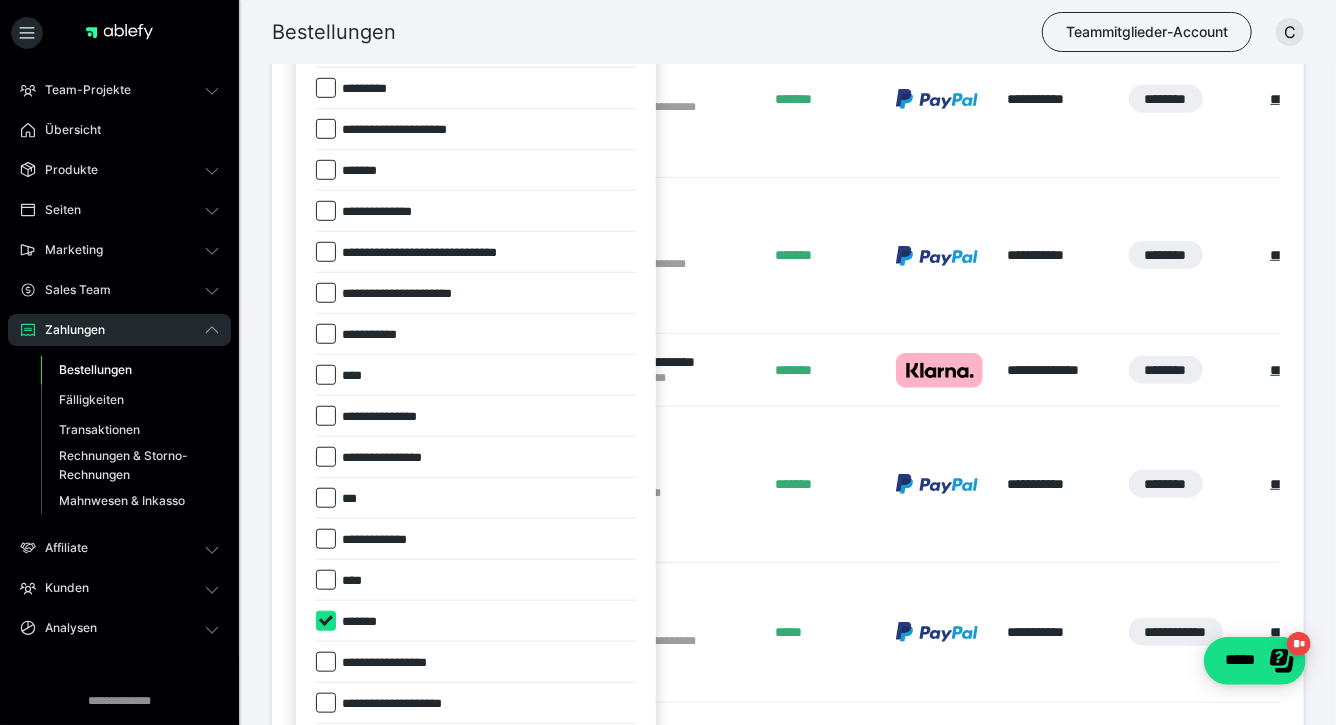 checkbox on "****" 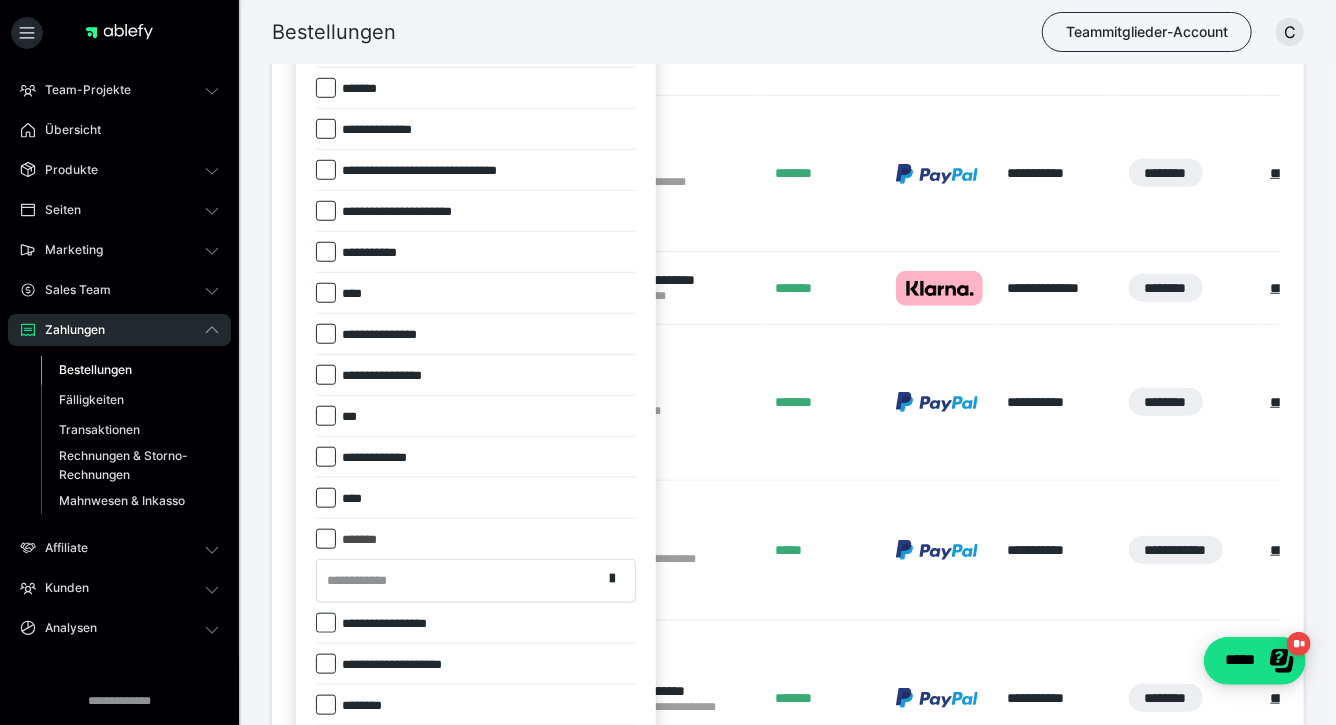 scroll, scrollTop: 687, scrollLeft: 0, axis: vertical 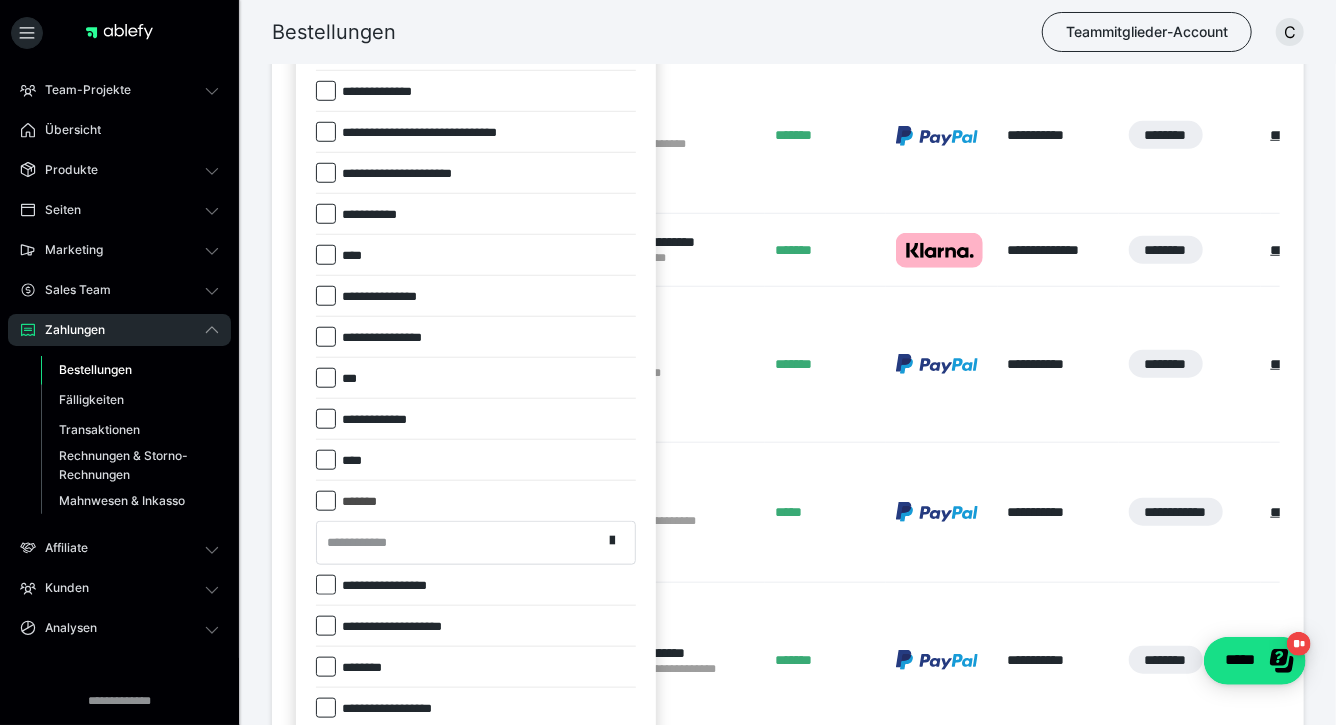 click on "**********" at bounding box center [459, 542] 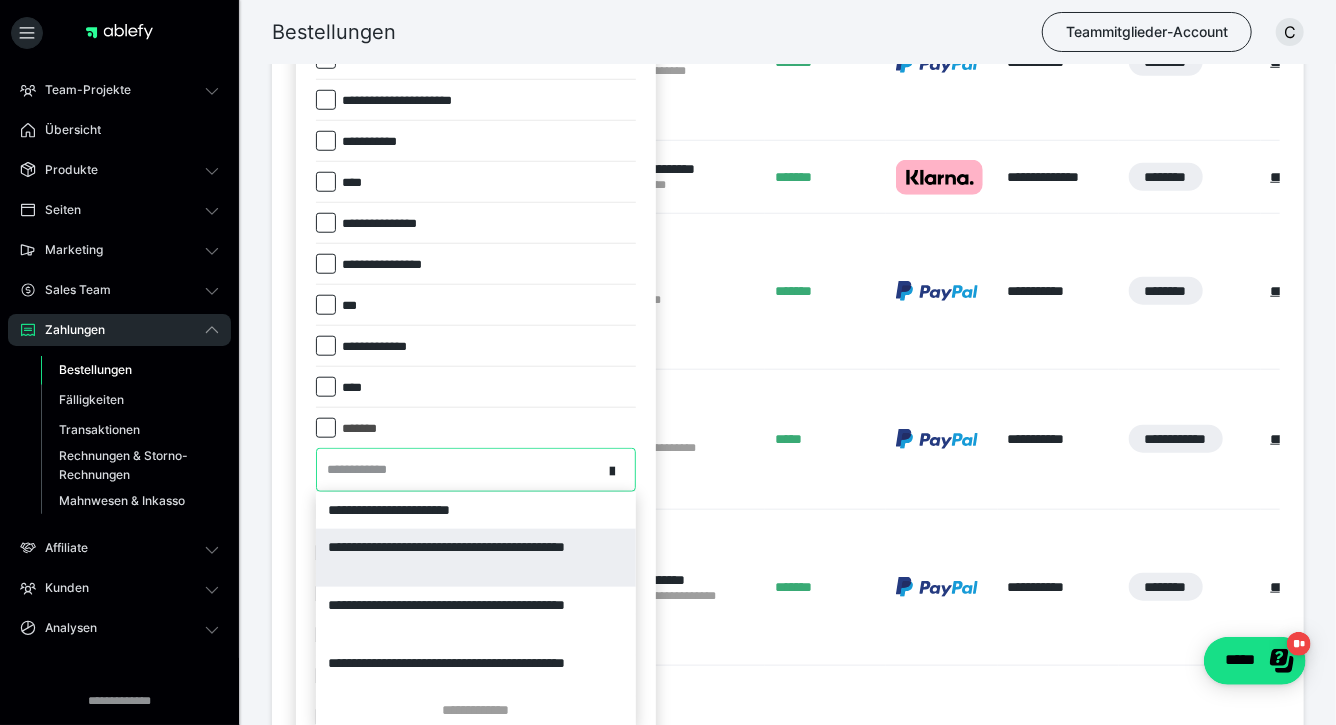 scroll, scrollTop: 770, scrollLeft: 0, axis: vertical 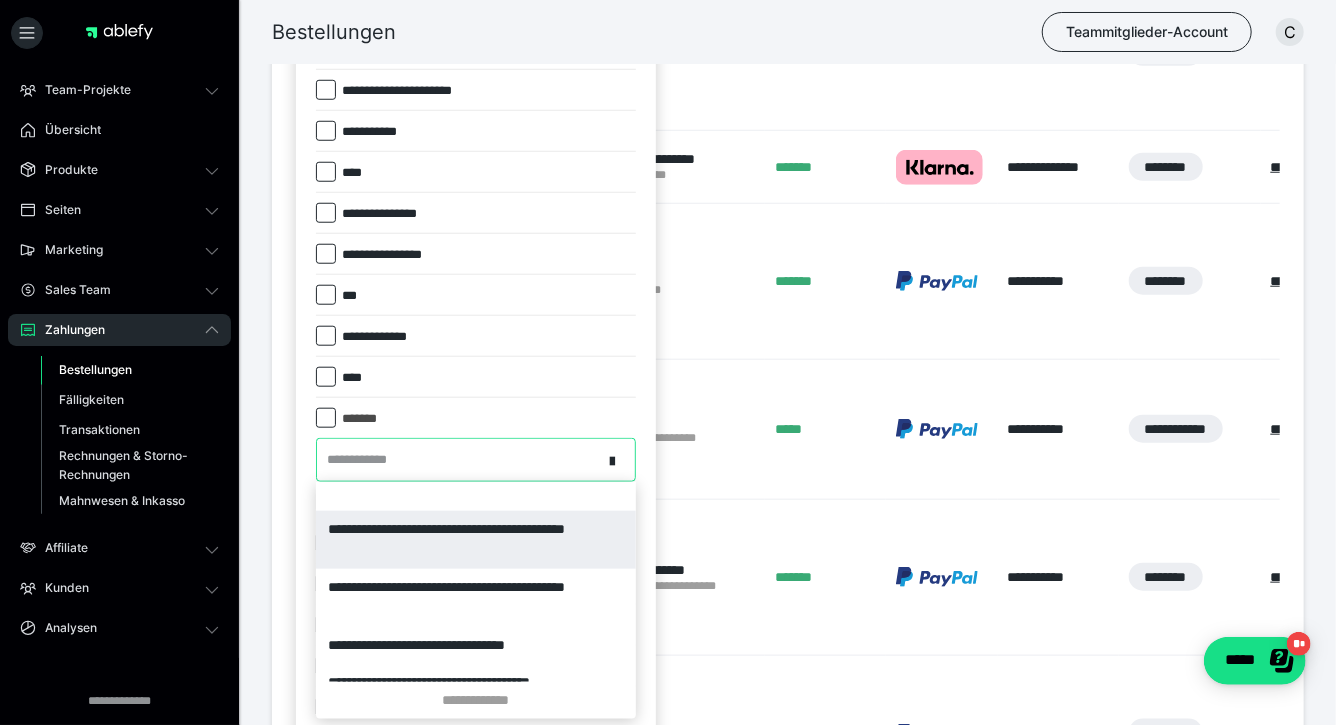 click on "**********" at bounding box center (476, 540) 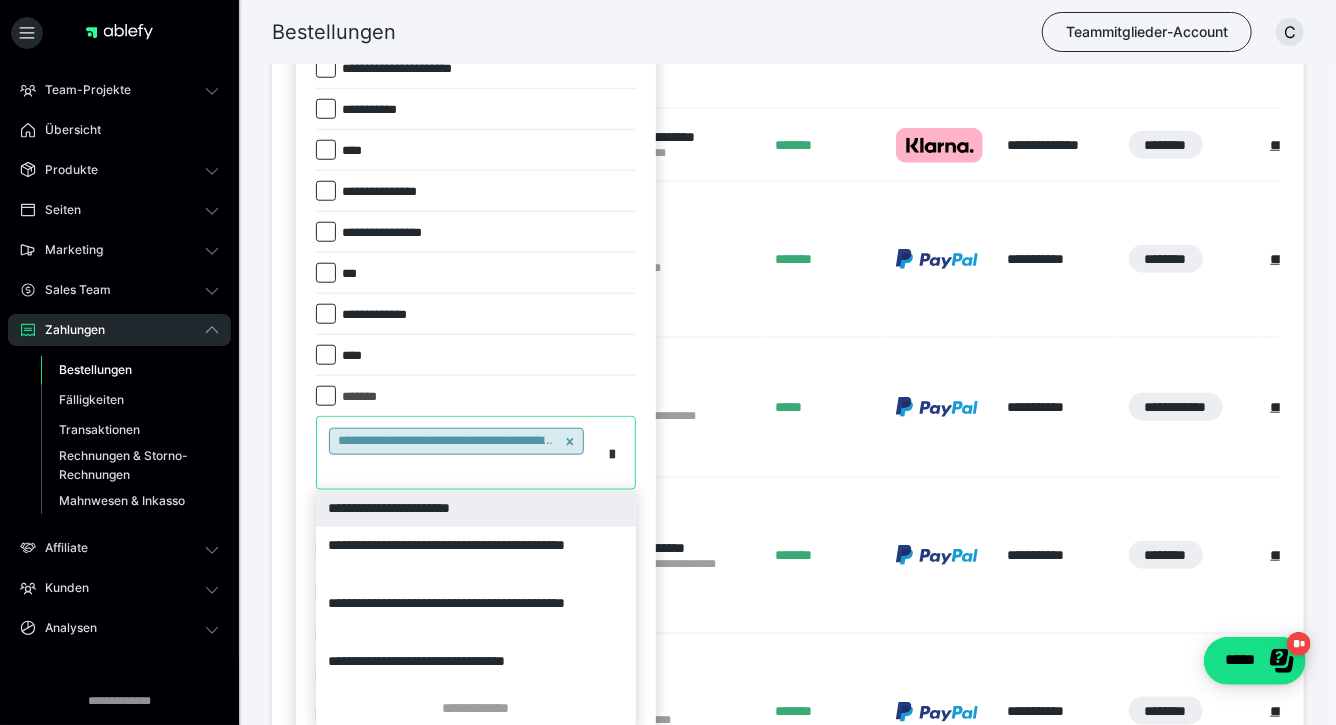 click at bounding box center [618, 453] 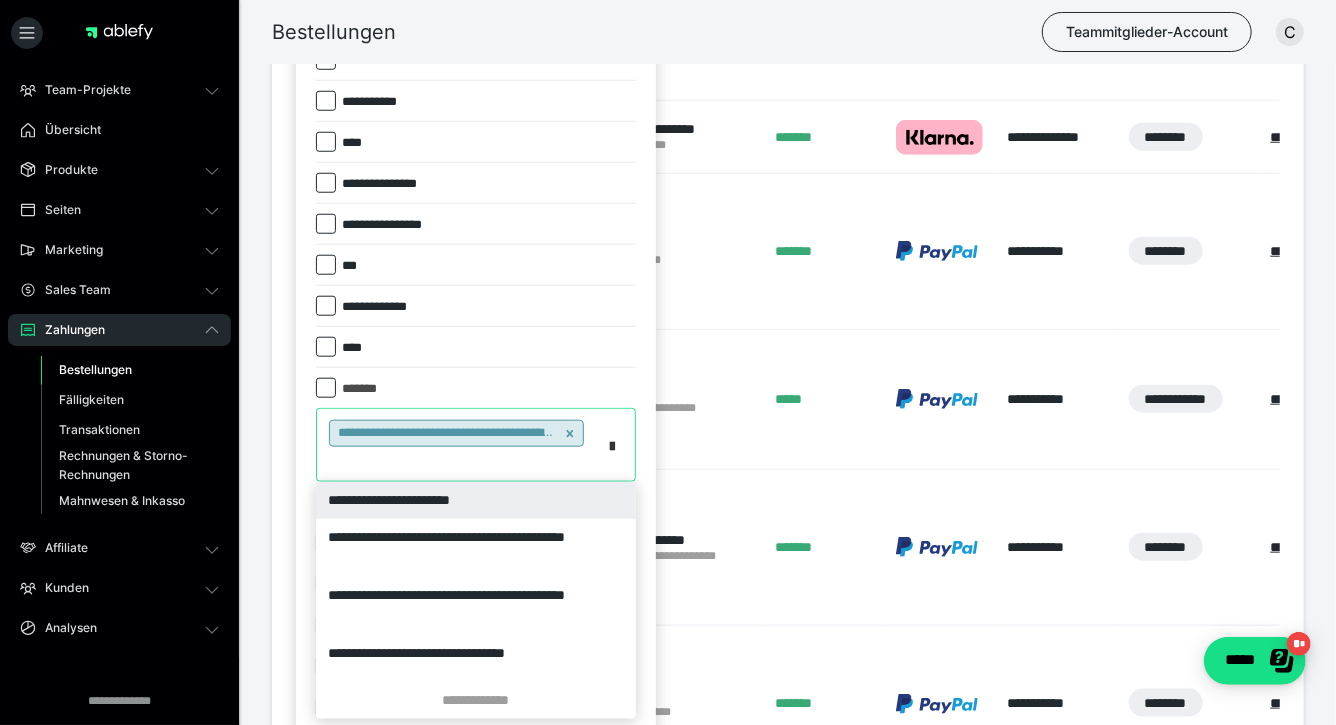 scroll, scrollTop: 800, scrollLeft: 0, axis: vertical 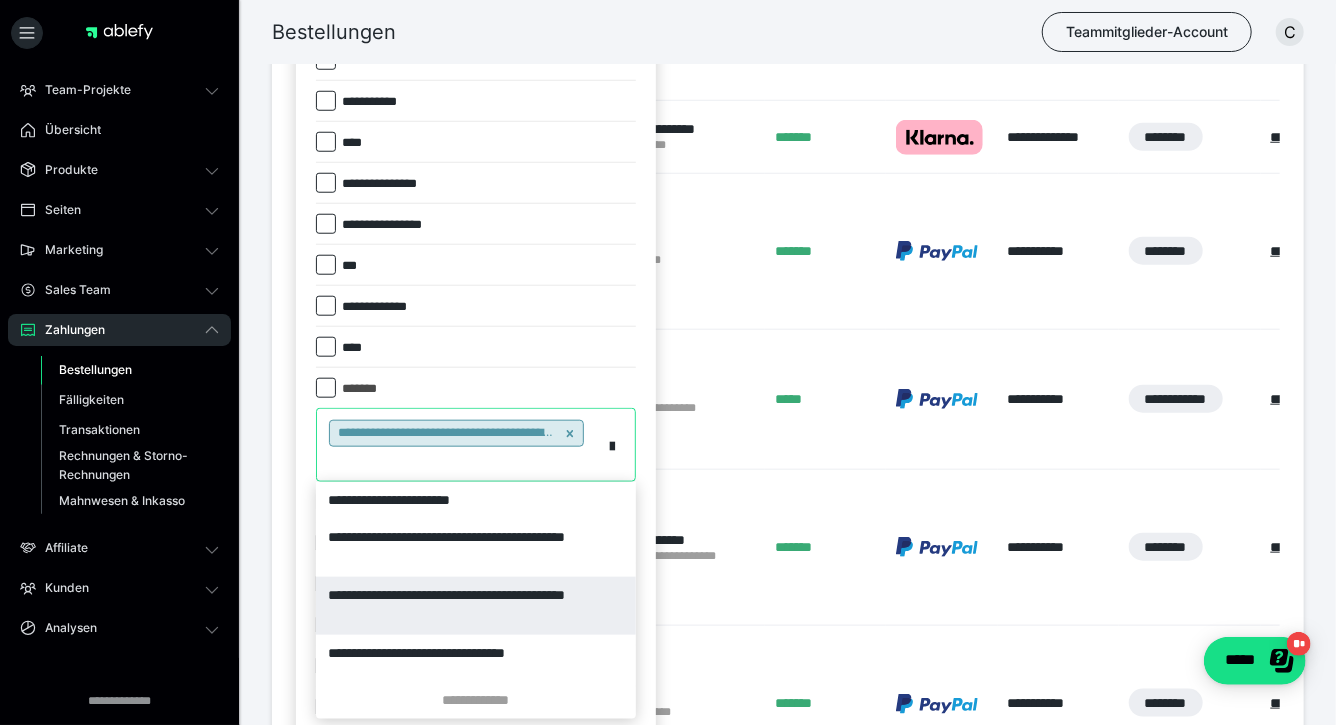 click on "**********" at bounding box center (476, 606) 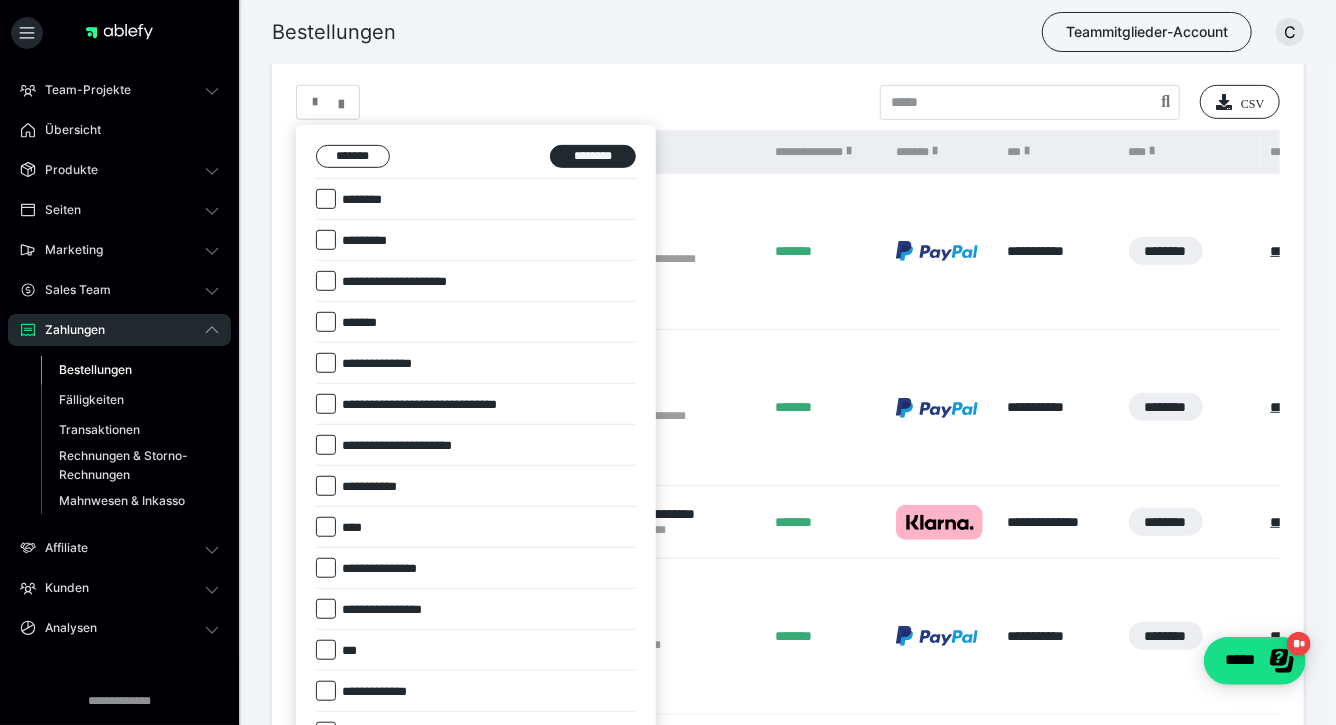 scroll, scrollTop: 274, scrollLeft: 0, axis: vertical 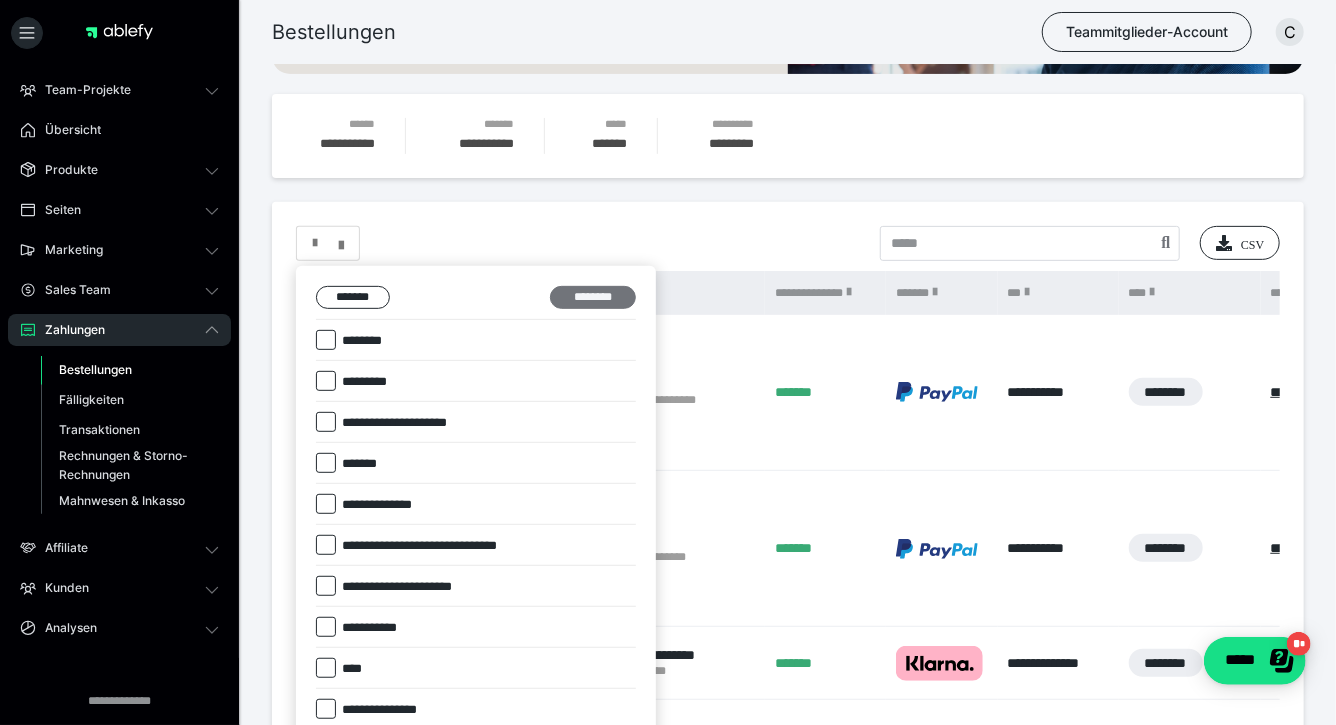 click on "********" at bounding box center (593, 298) 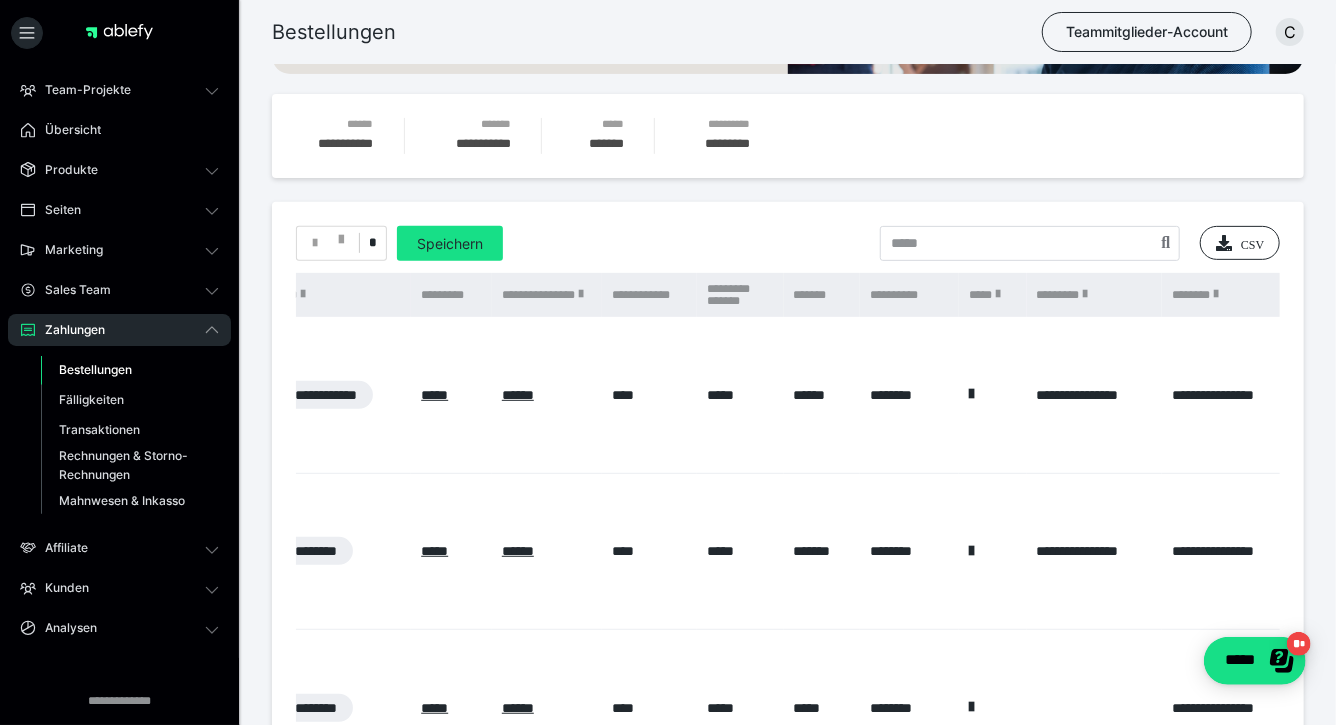 scroll, scrollTop: 0, scrollLeft: 828, axis: horizontal 